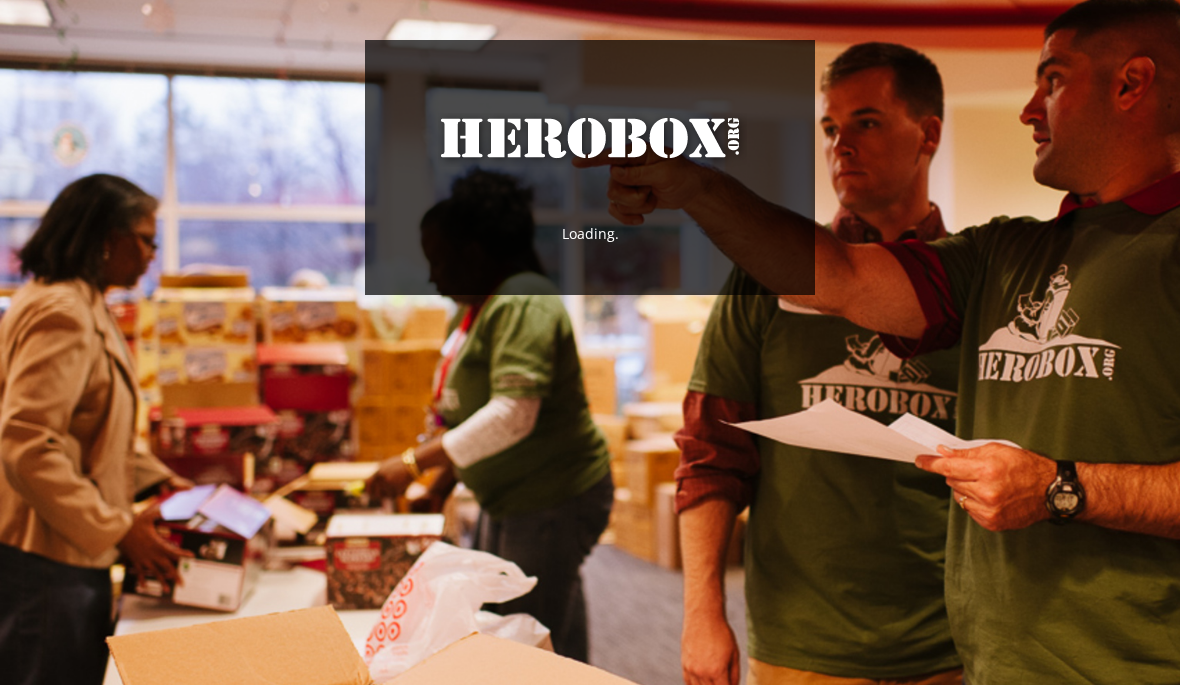 scroll, scrollTop: 0, scrollLeft: 0, axis: both 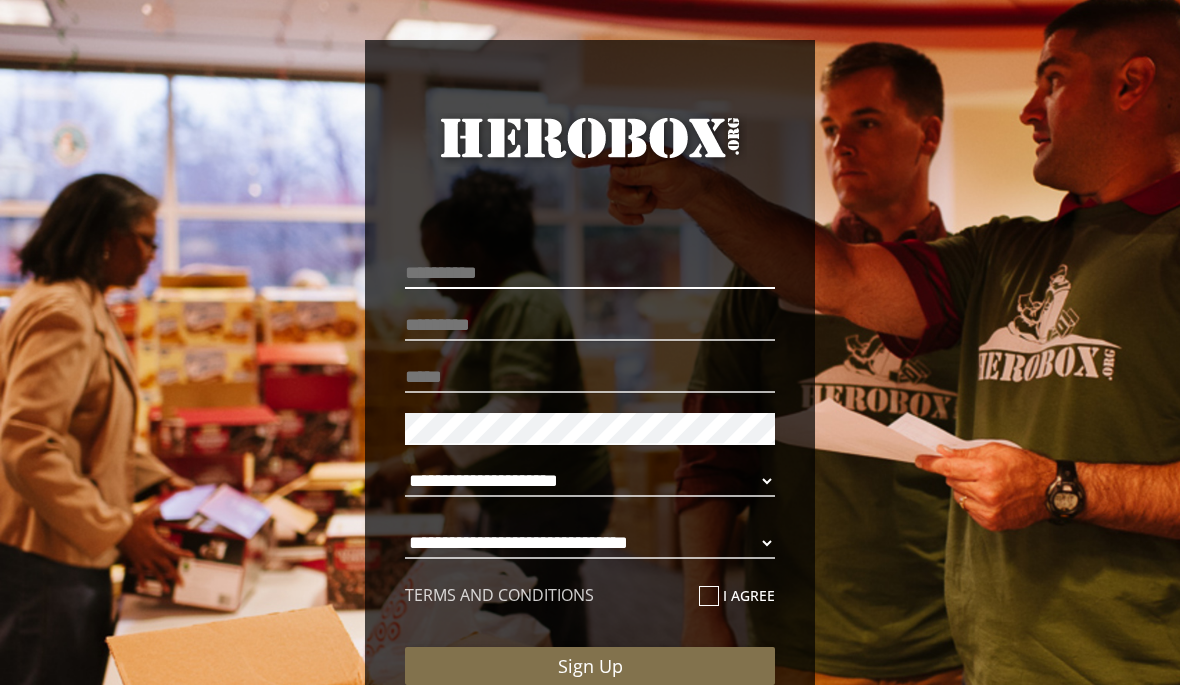 click at bounding box center [590, 273] 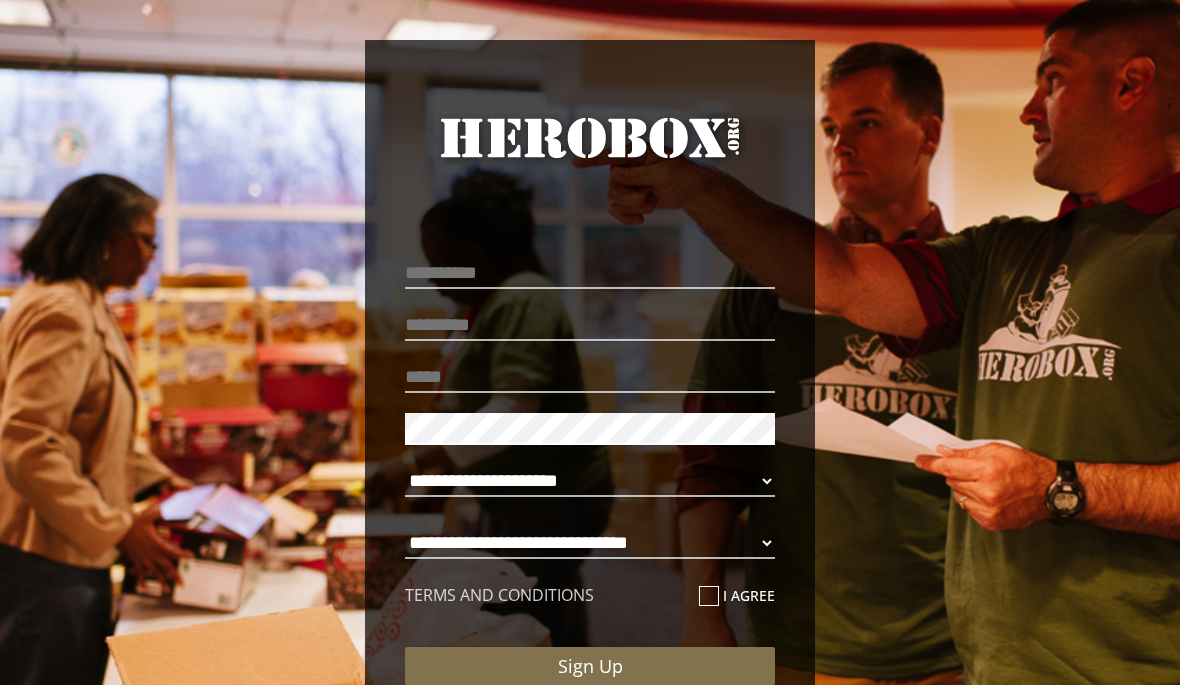 type on "******" 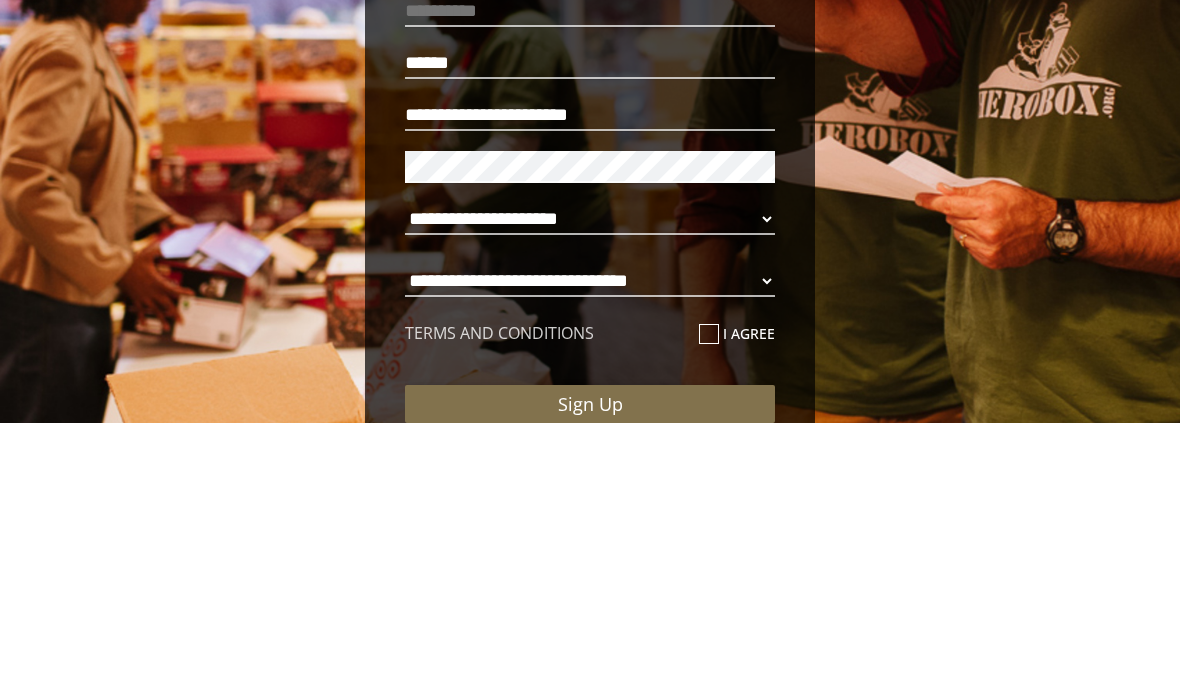scroll, scrollTop: 150, scrollLeft: 0, axis: vertical 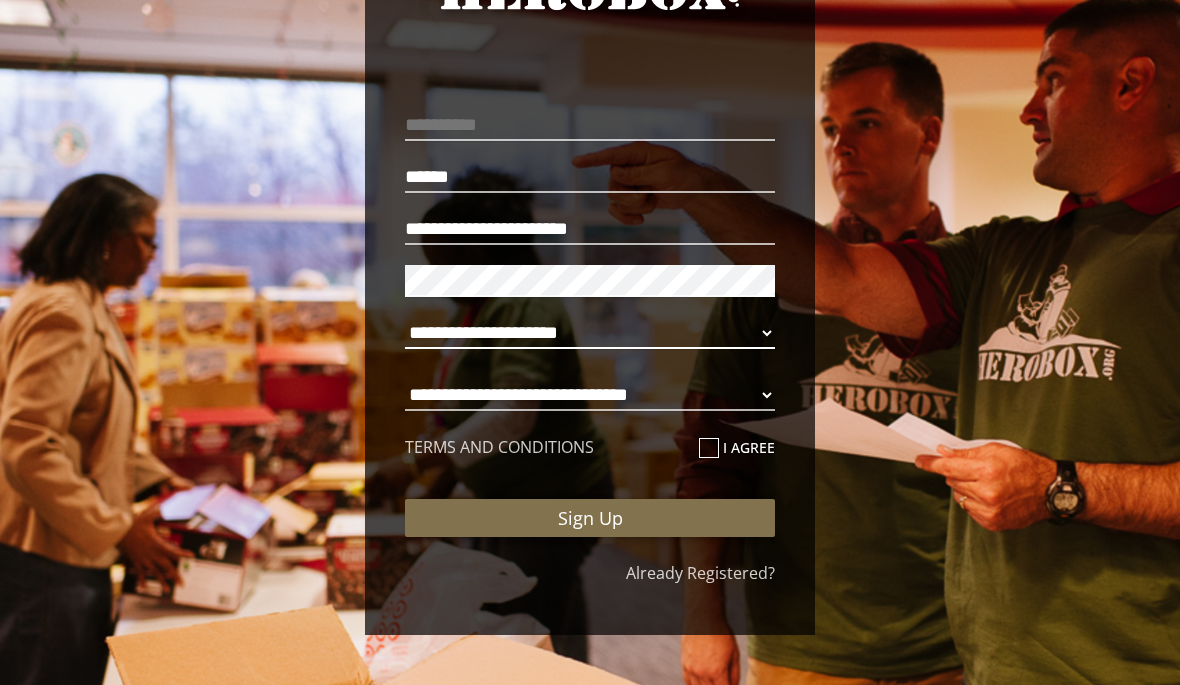 click on "**********" at bounding box center [590, 333] 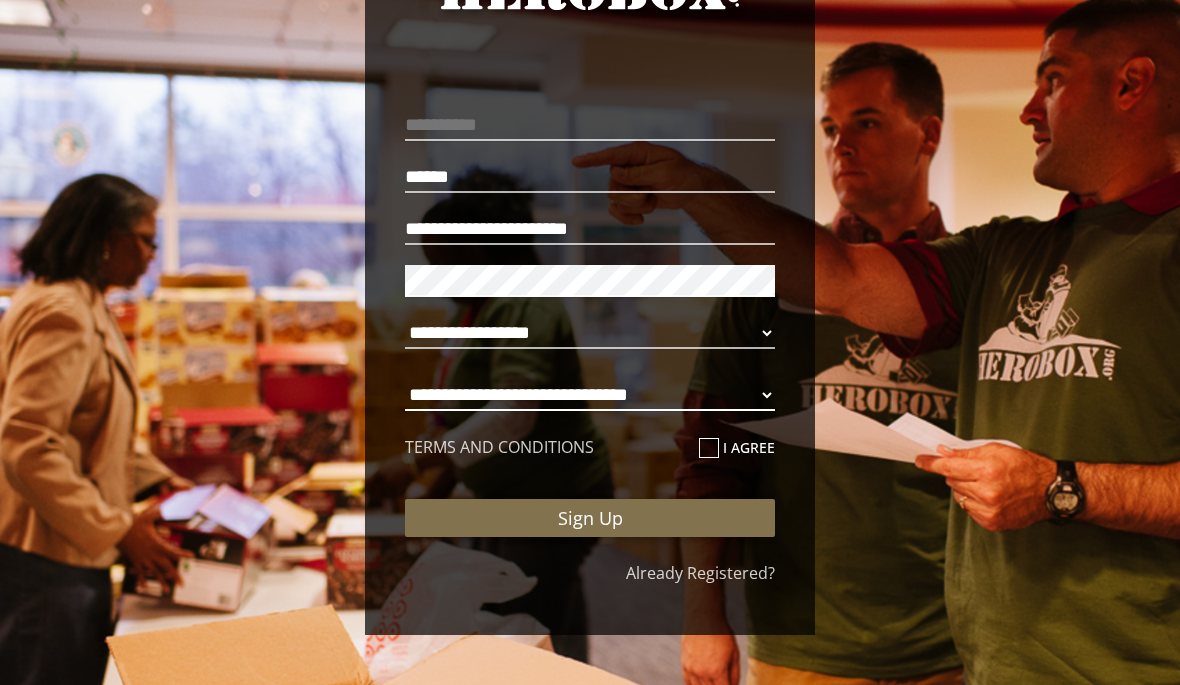click on "**********" at bounding box center (590, 395) 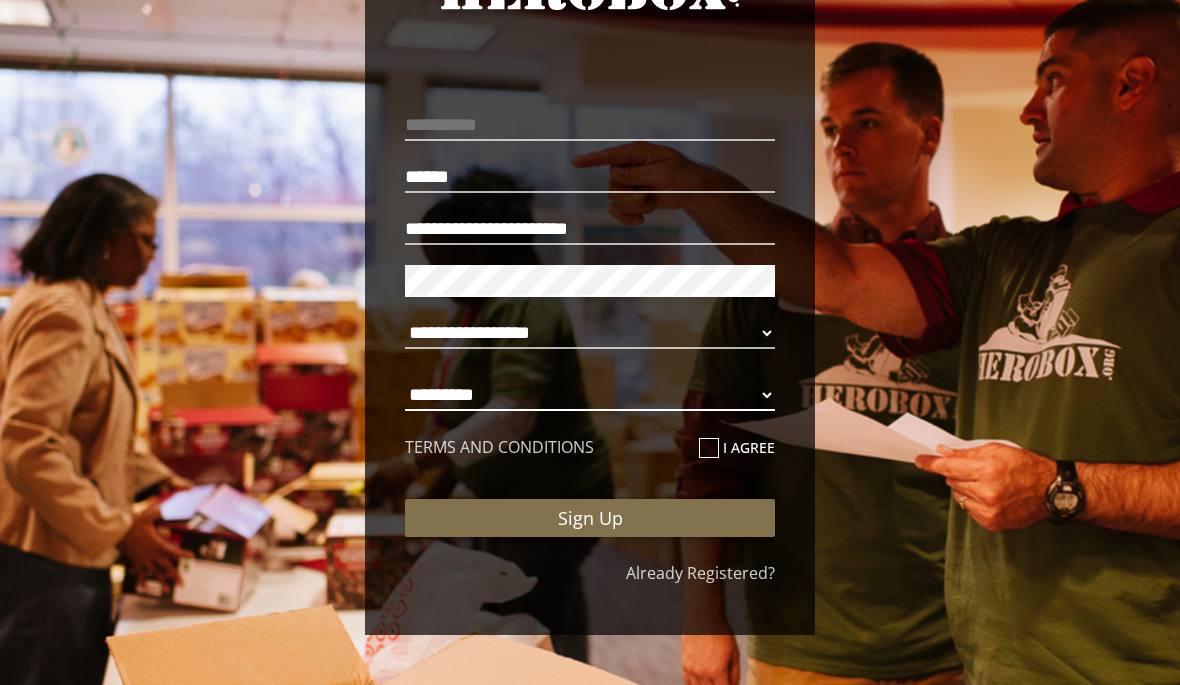 click on "**********" at bounding box center (590, 395) 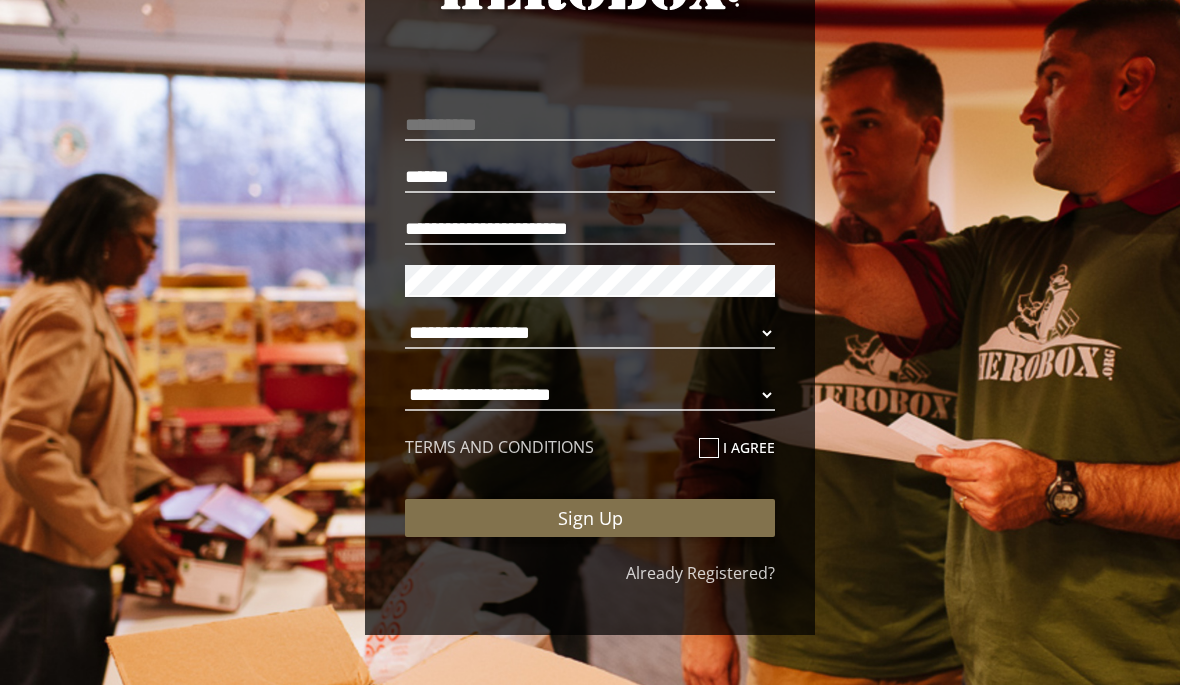 click at bounding box center (709, 448) 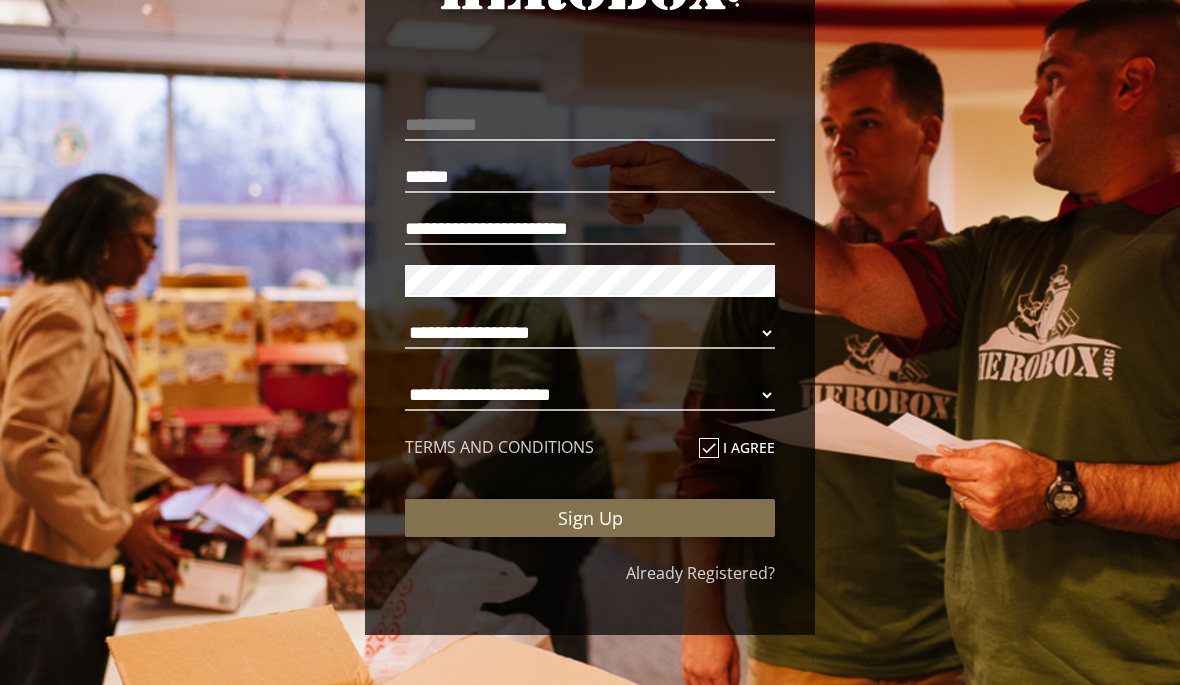 click on "Sign Up" at bounding box center (590, 518) 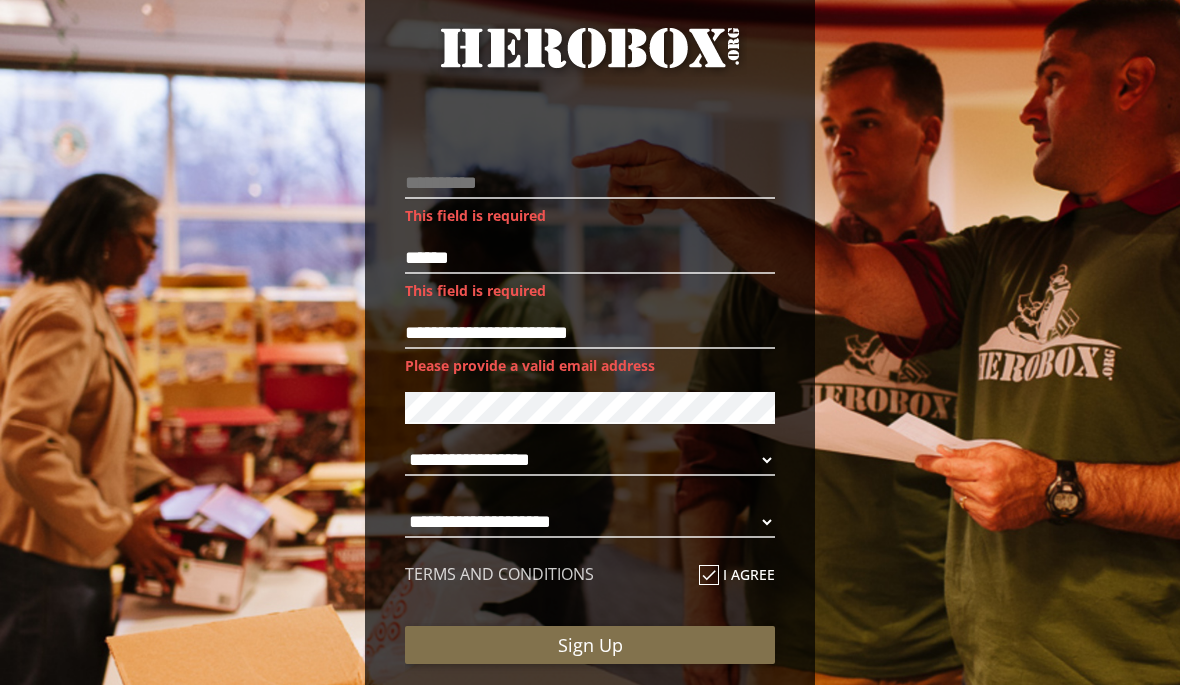 scroll, scrollTop: 0, scrollLeft: 0, axis: both 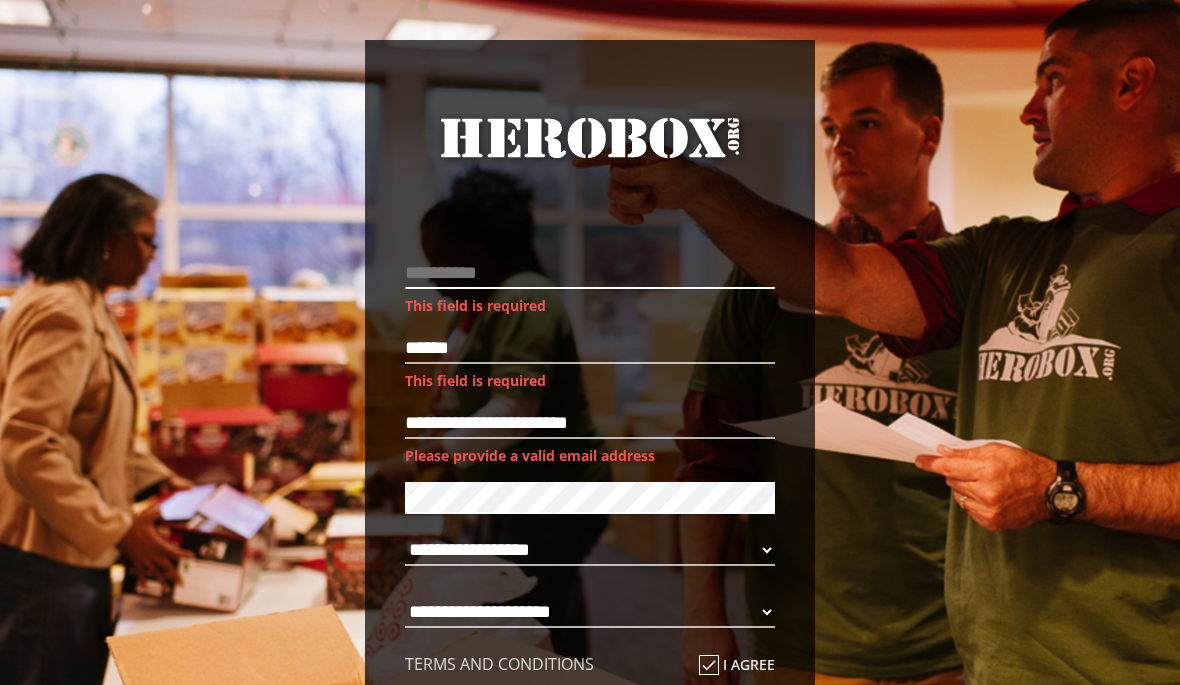 click at bounding box center (590, 273) 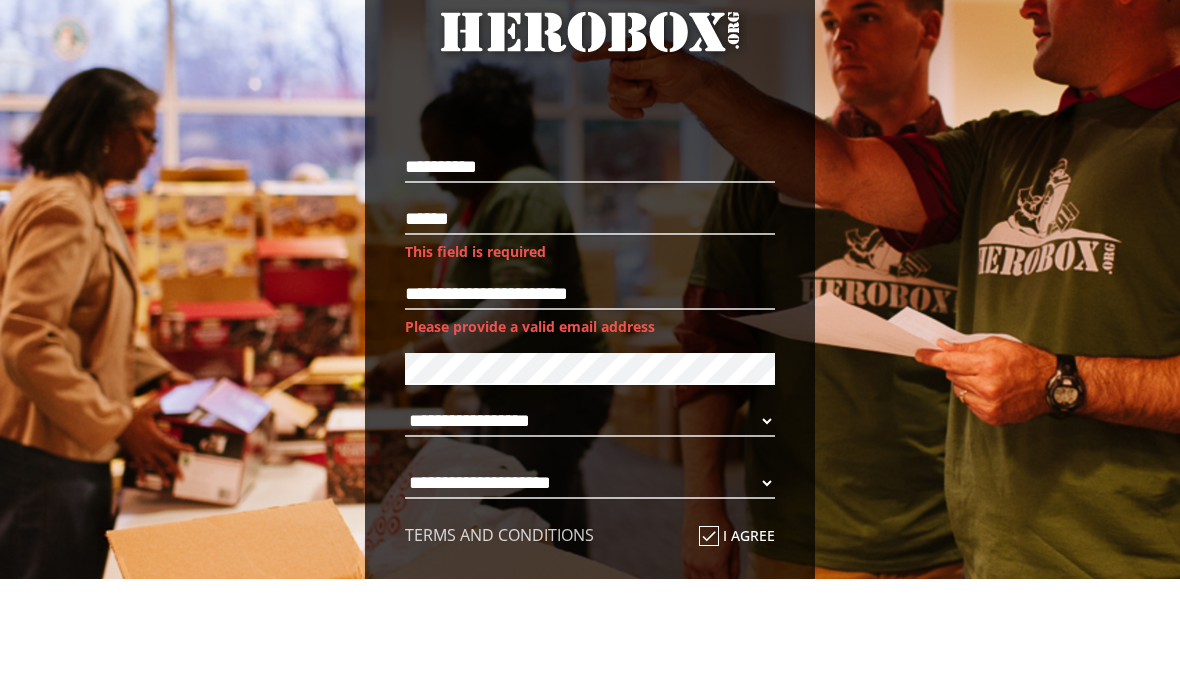 scroll, scrollTop: 106, scrollLeft: 0, axis: vertical 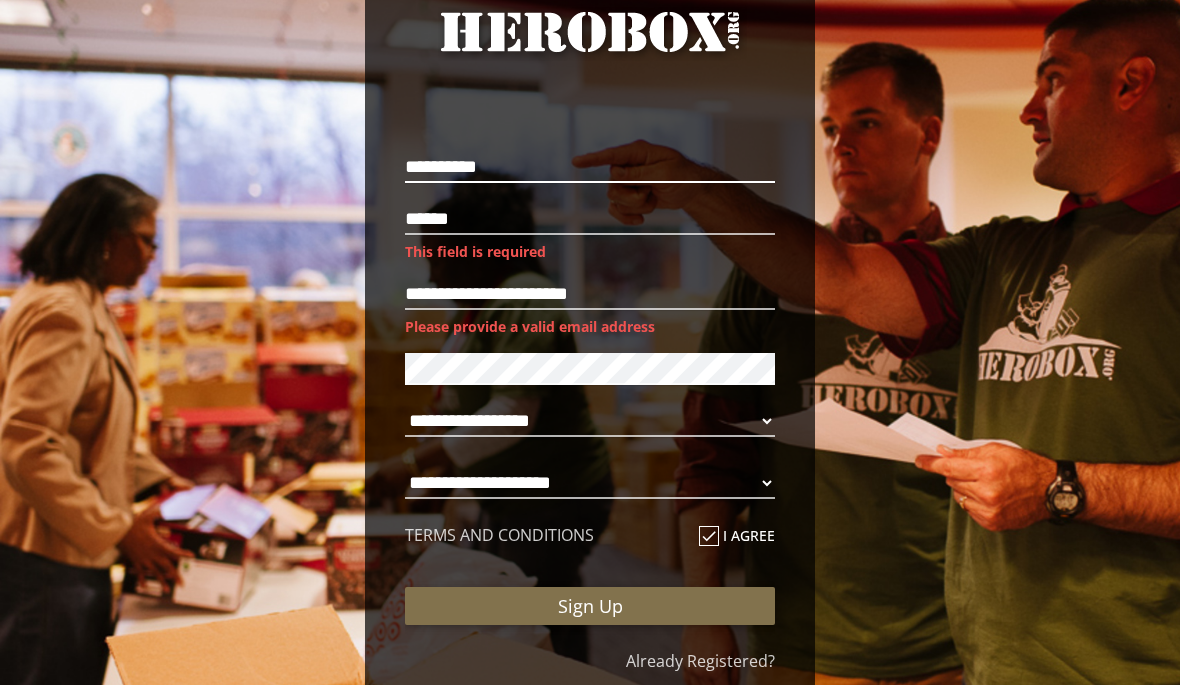type on "*********" 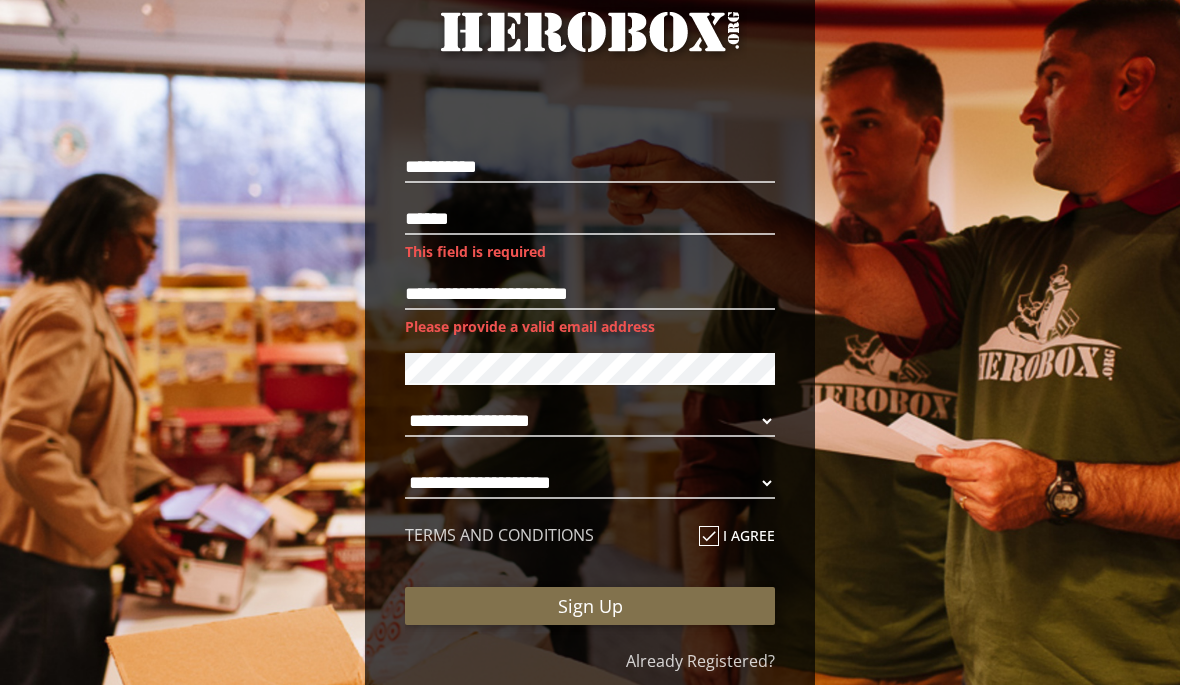 click on "Sign Up" at bounding box center [590, 606] 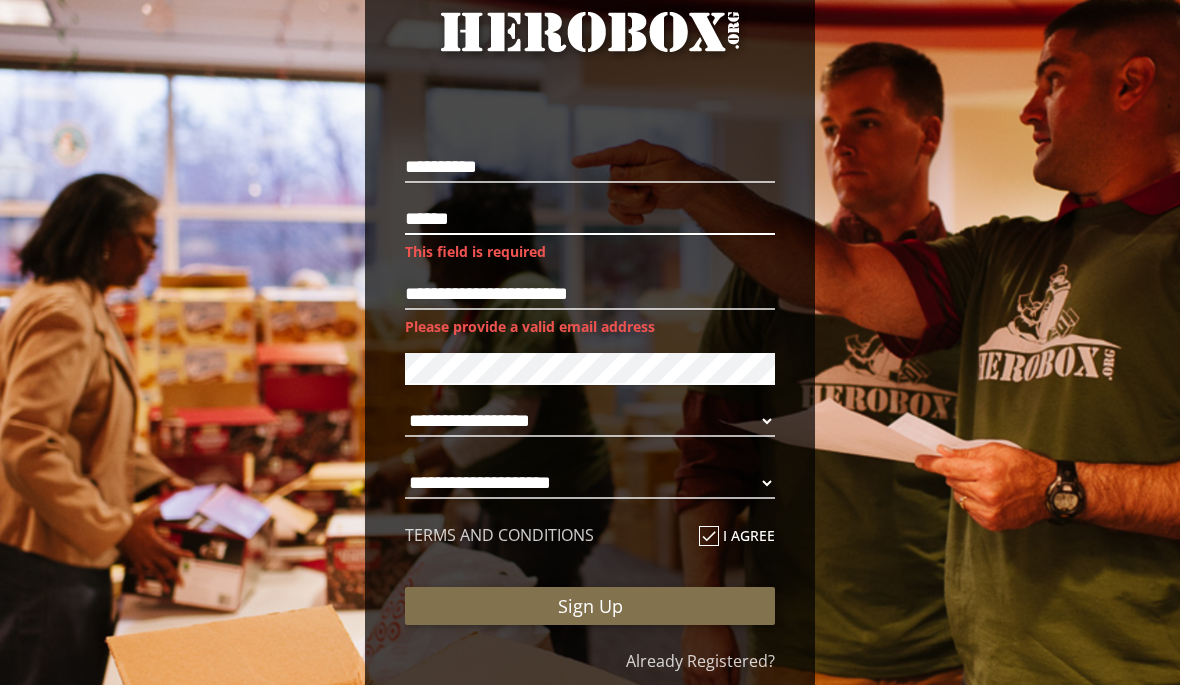 click on "******" at bounding box center (590, 219) 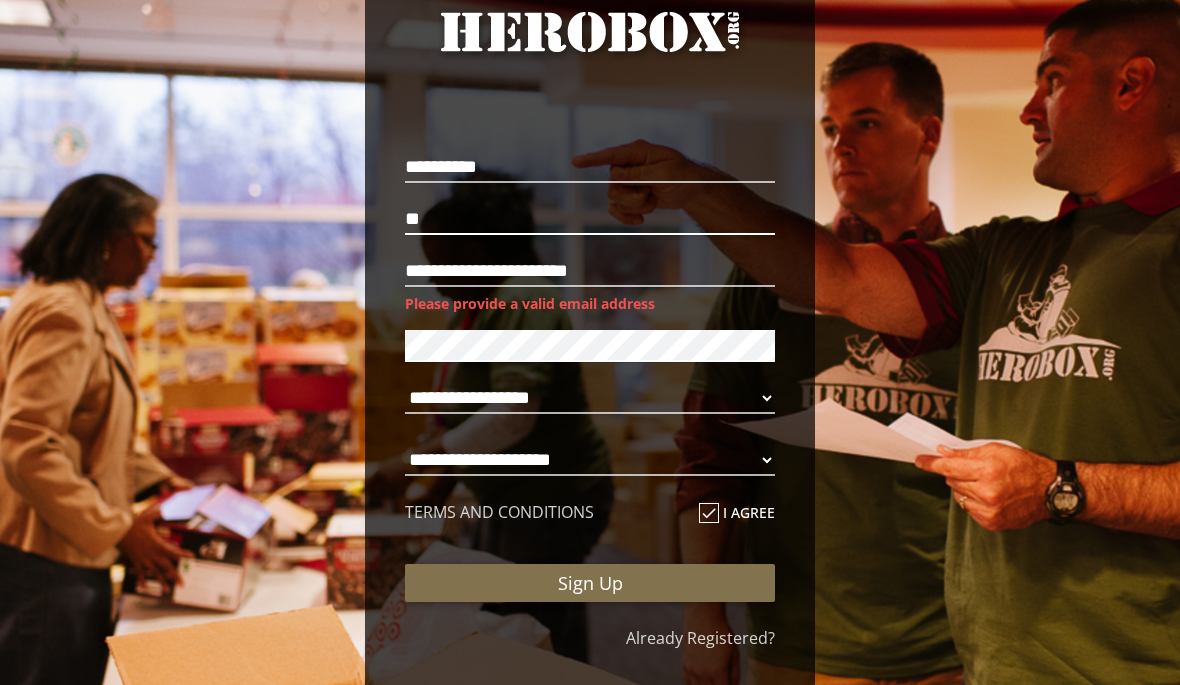 type on "*" 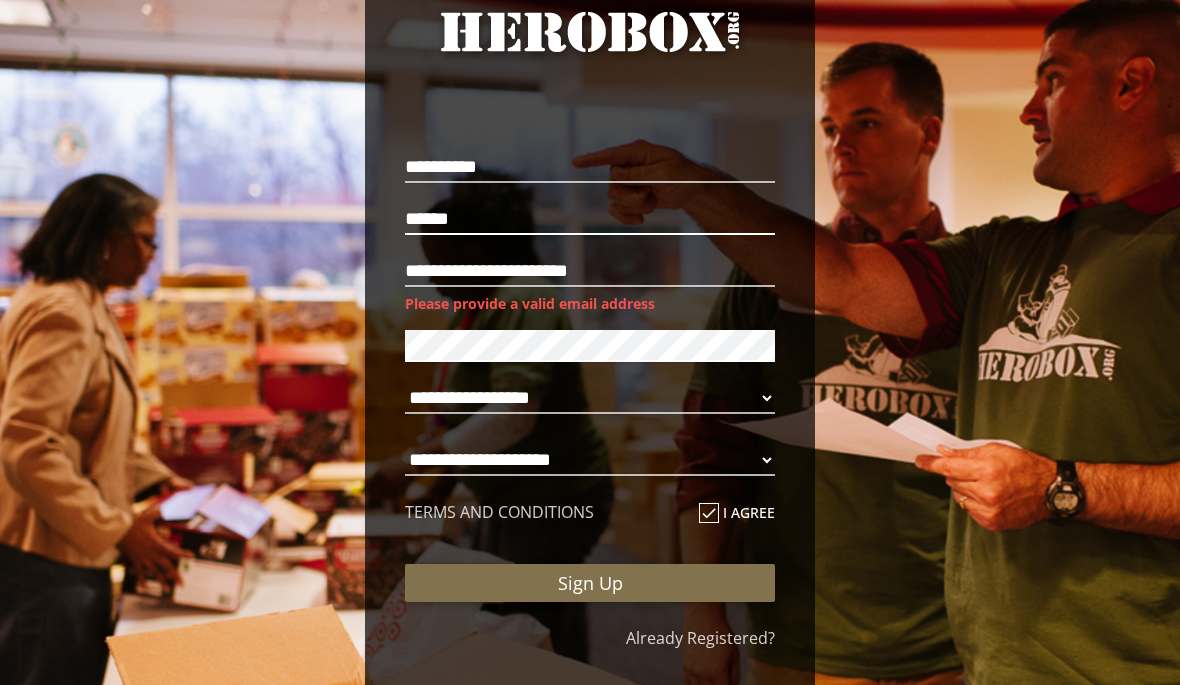 type on "******" 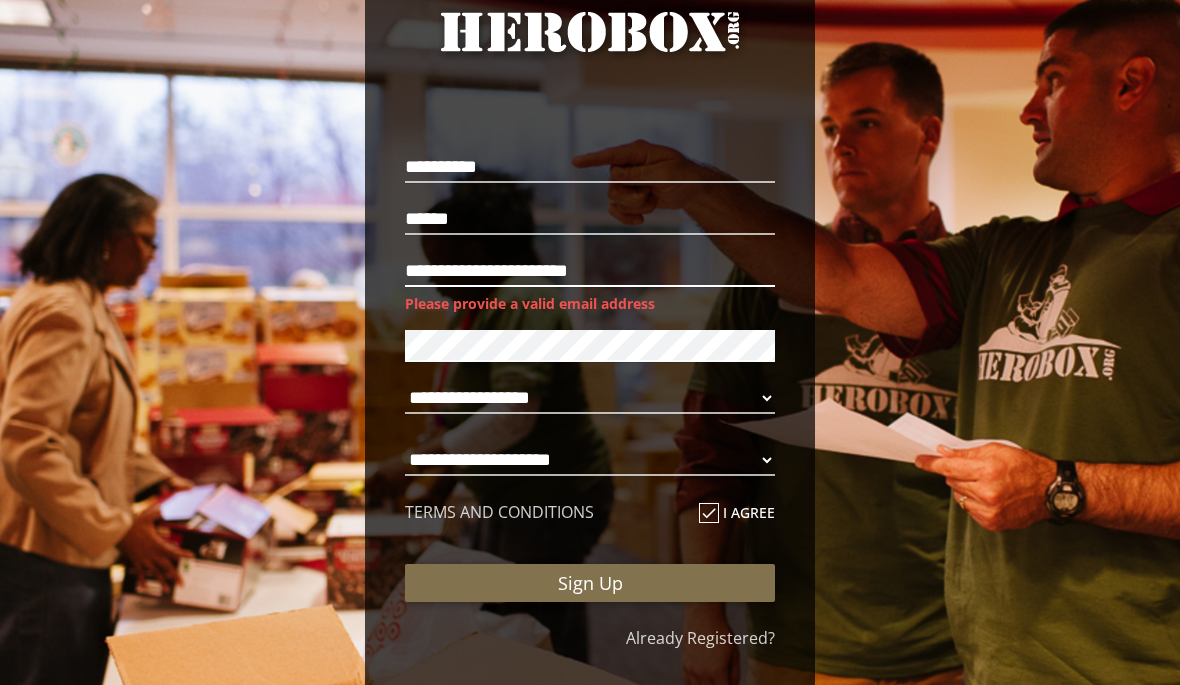 click on "**********" at bounding box center (590, 271) 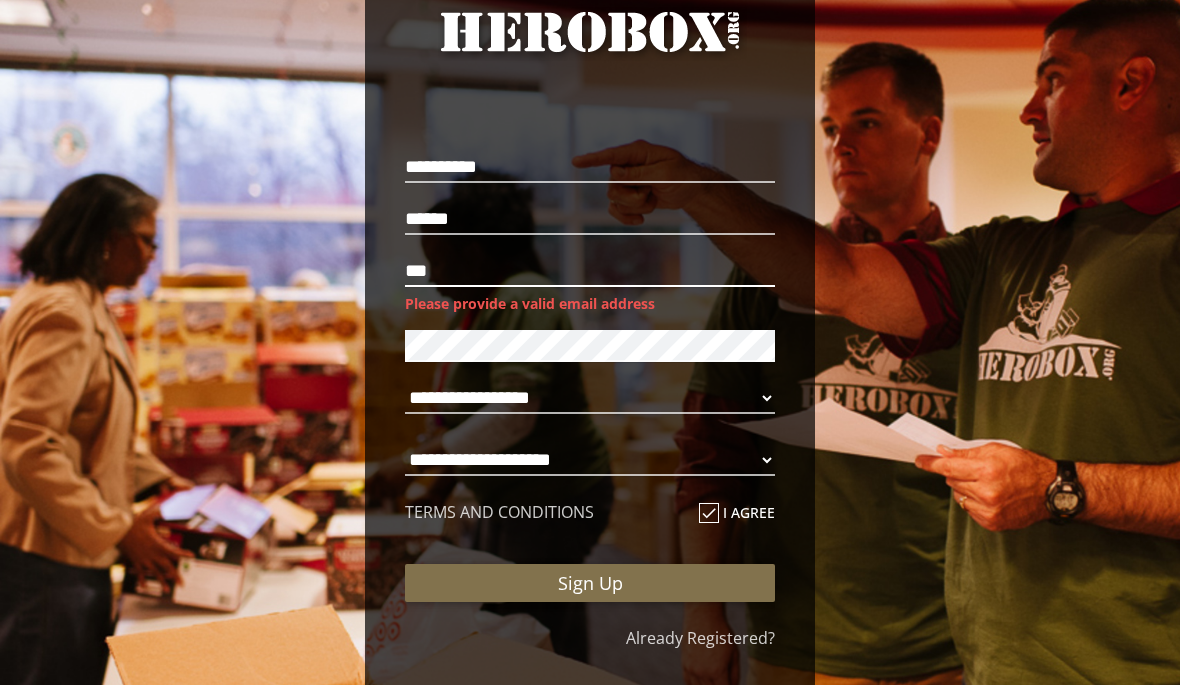 type on "**" 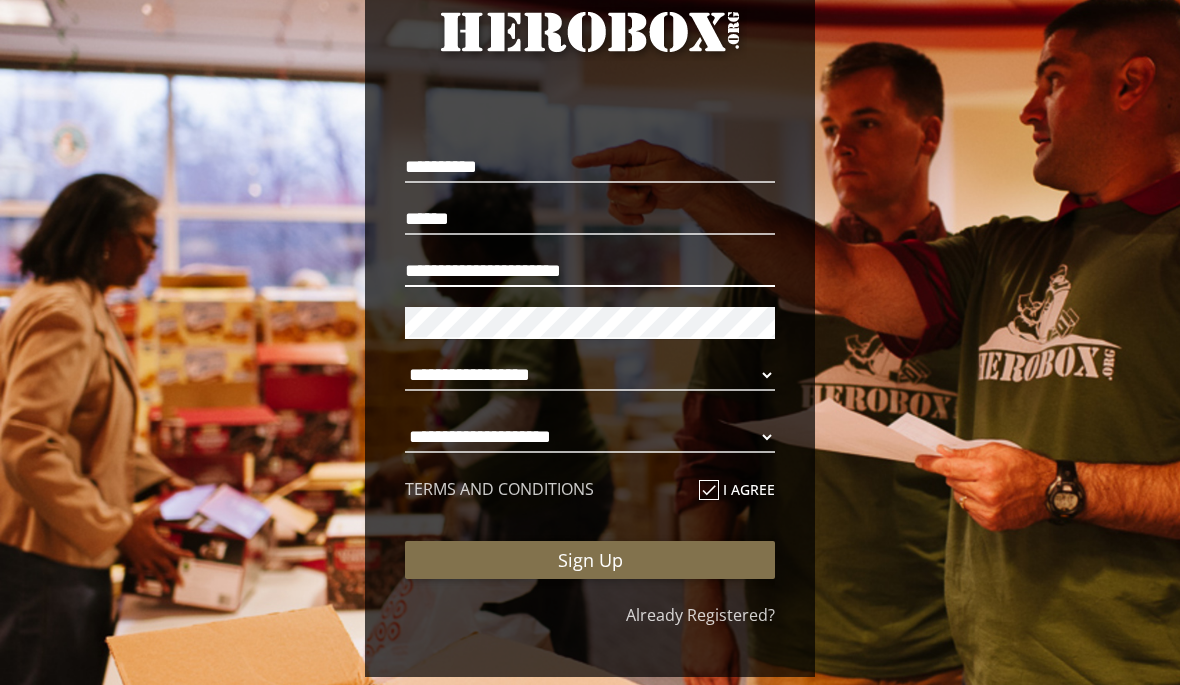 type on "**********" 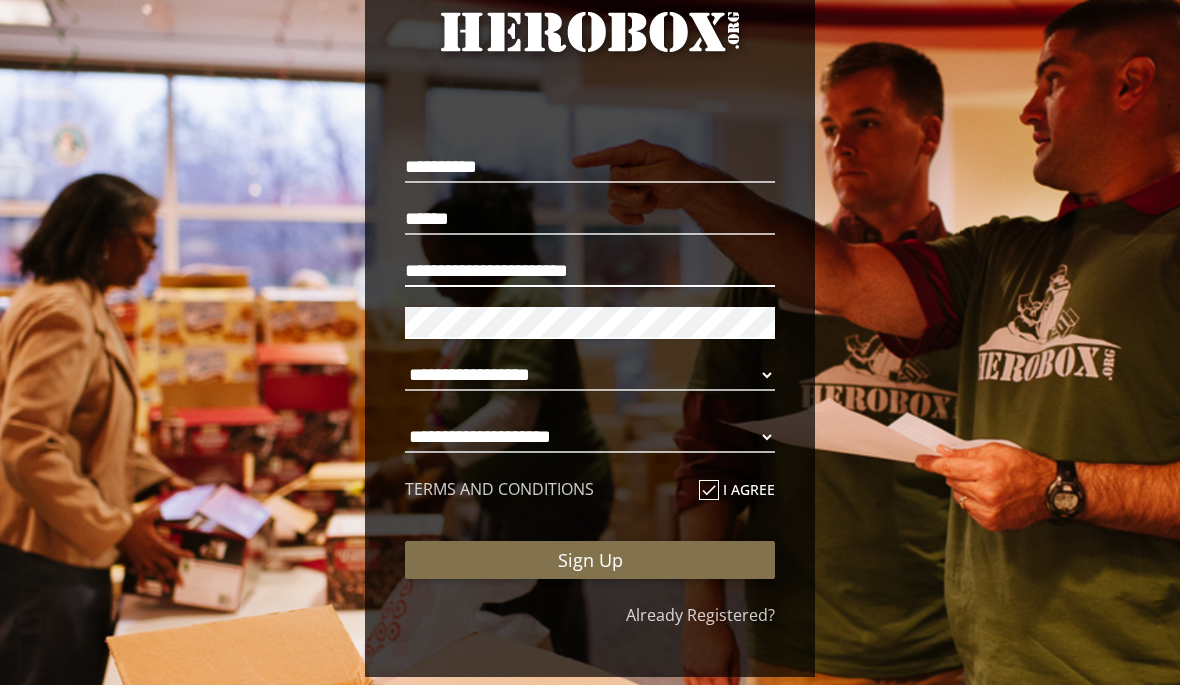 click on "Sign Up" at bounding box center (590, 560) 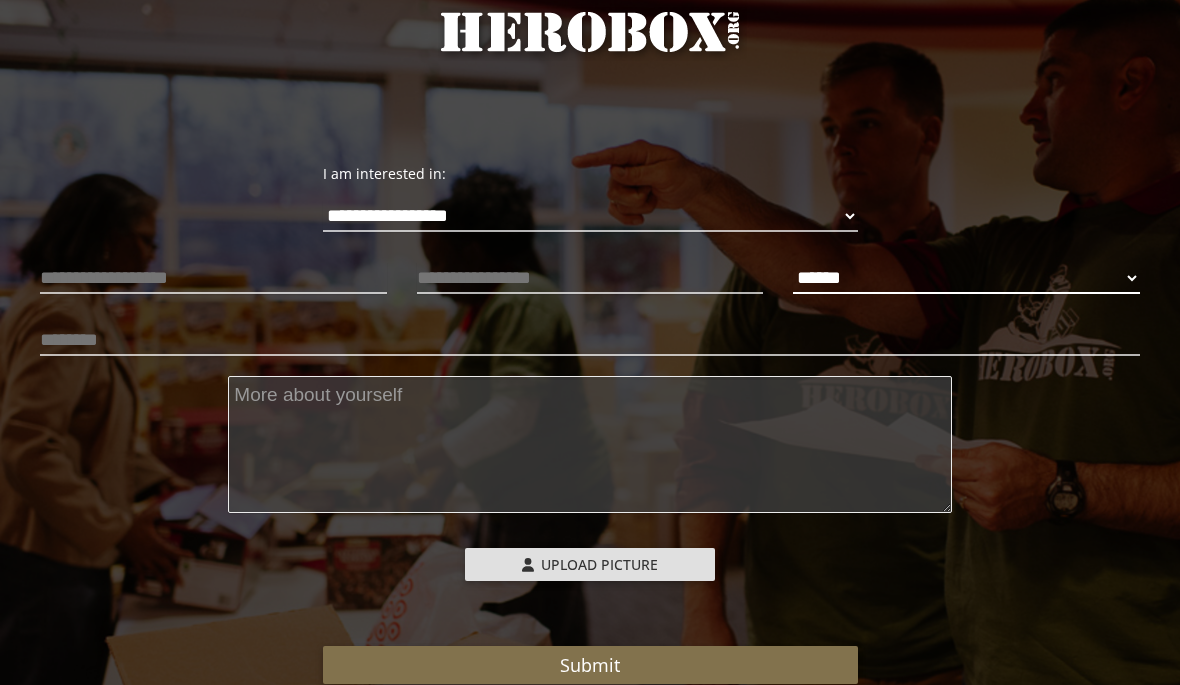 click on "******
**** ******" at bounding box center [966, 278] 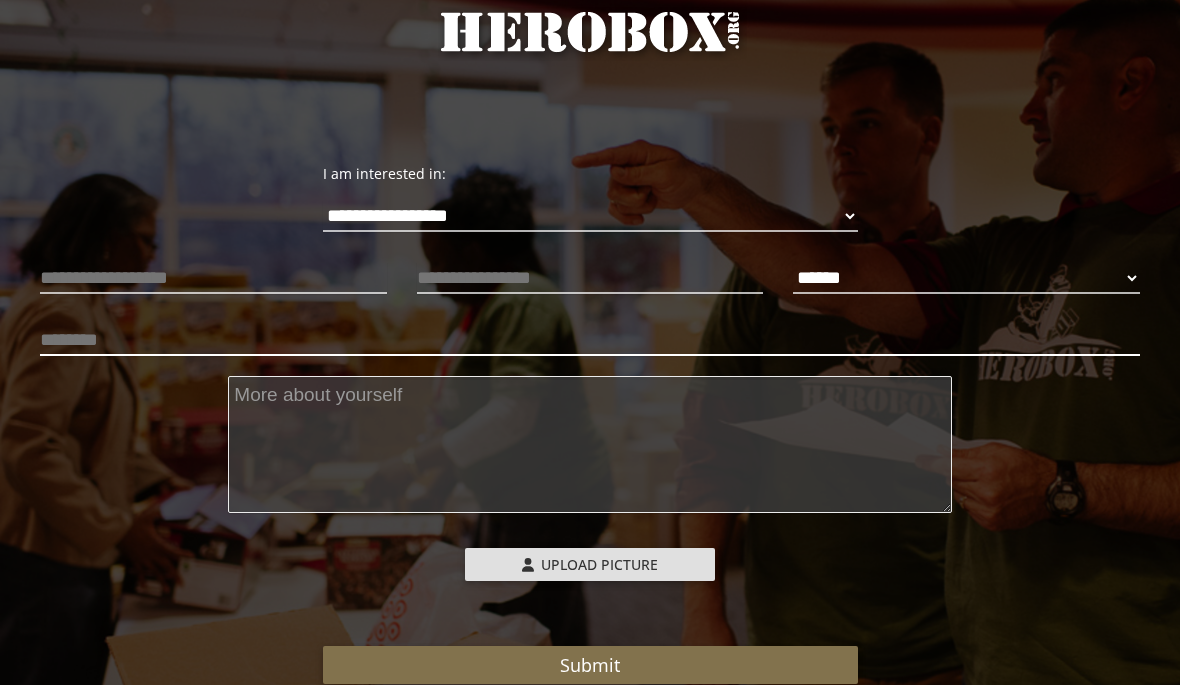 click at bounding box center (590, 340) 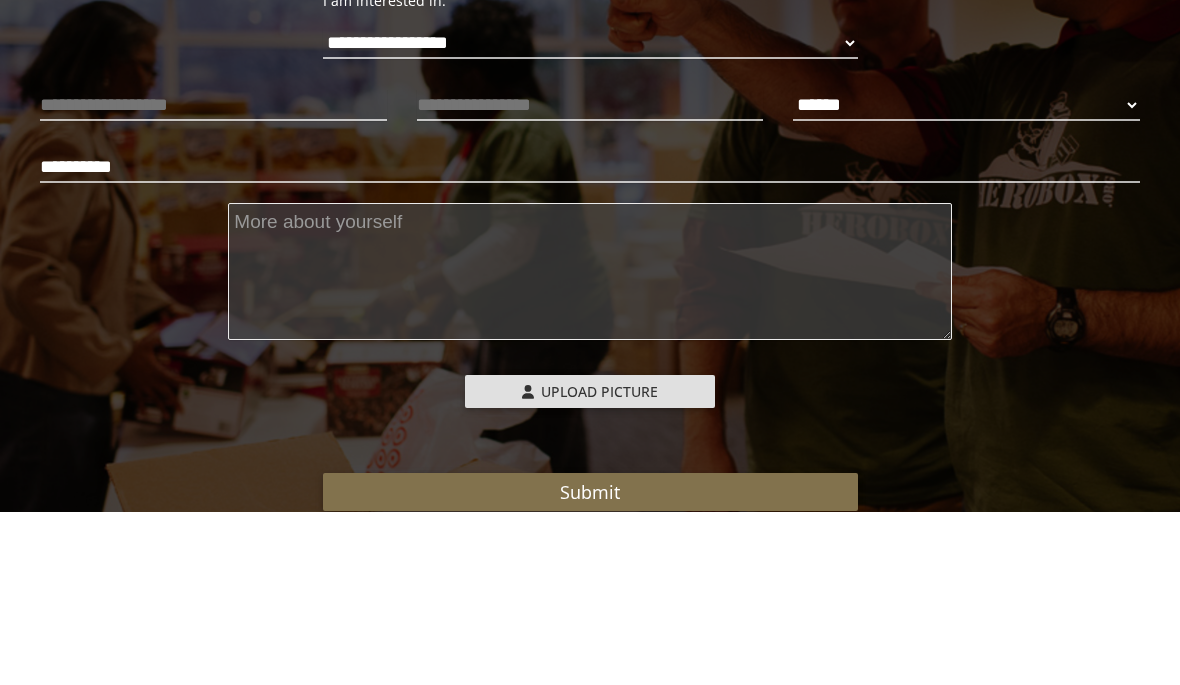 scroll, scrollTop: 275, scrollLeft: 0, axis: vertical 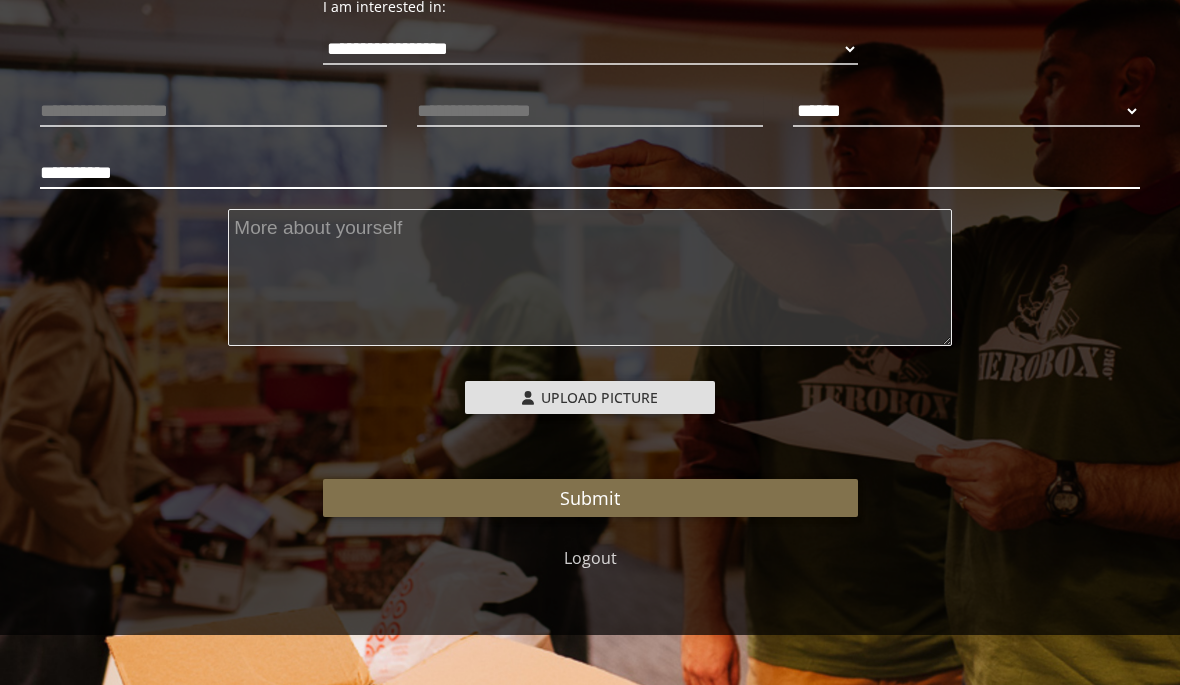 type on "**********" 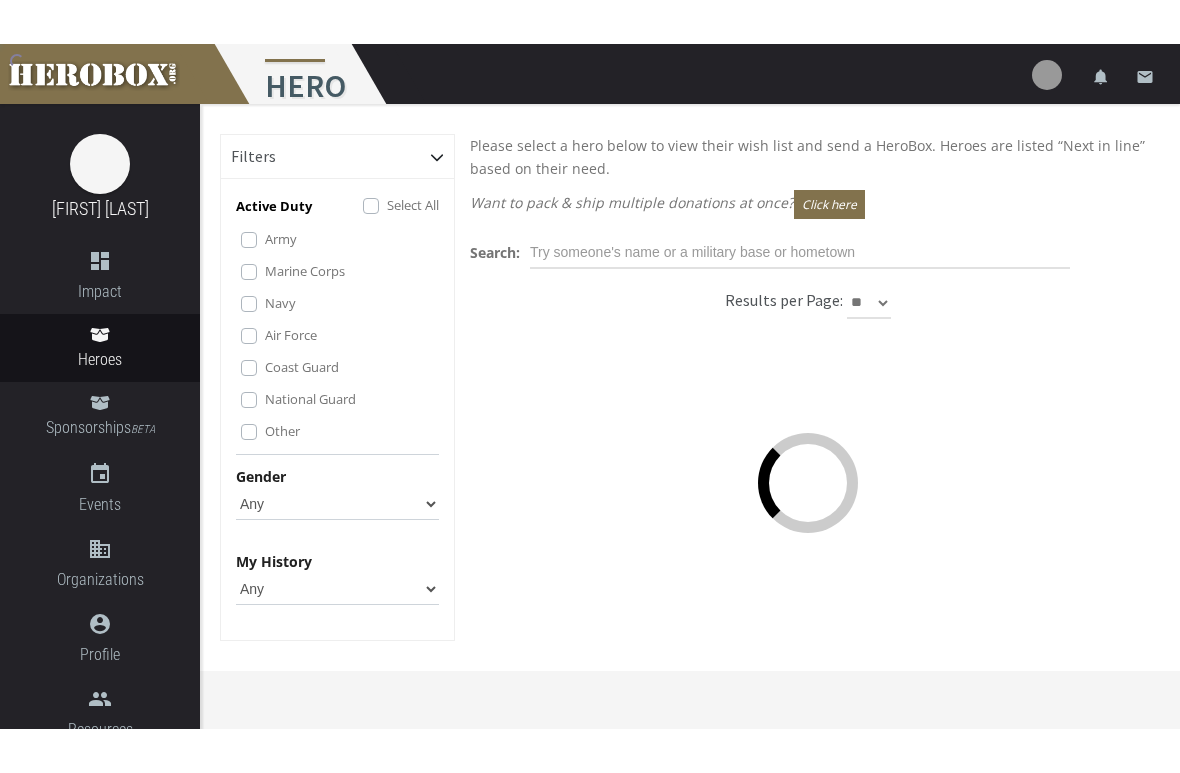 scroll, scrollTop: 0, scrollLeft: 0, axis: both 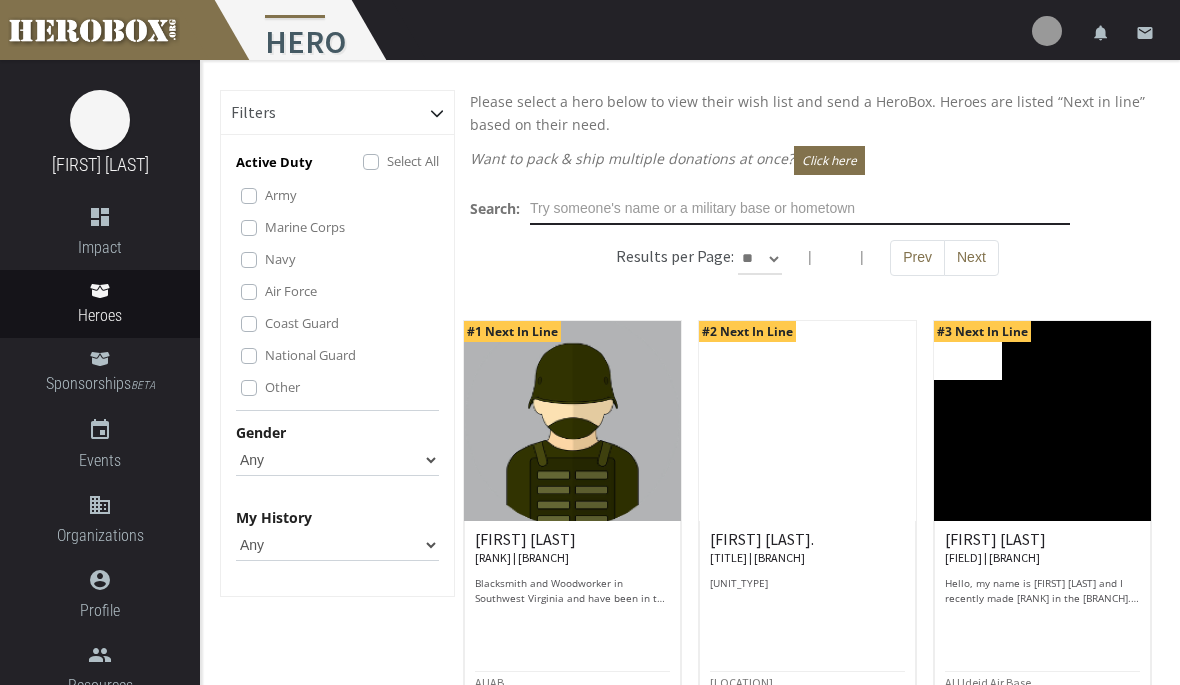 click at bounding box center [800, 209] 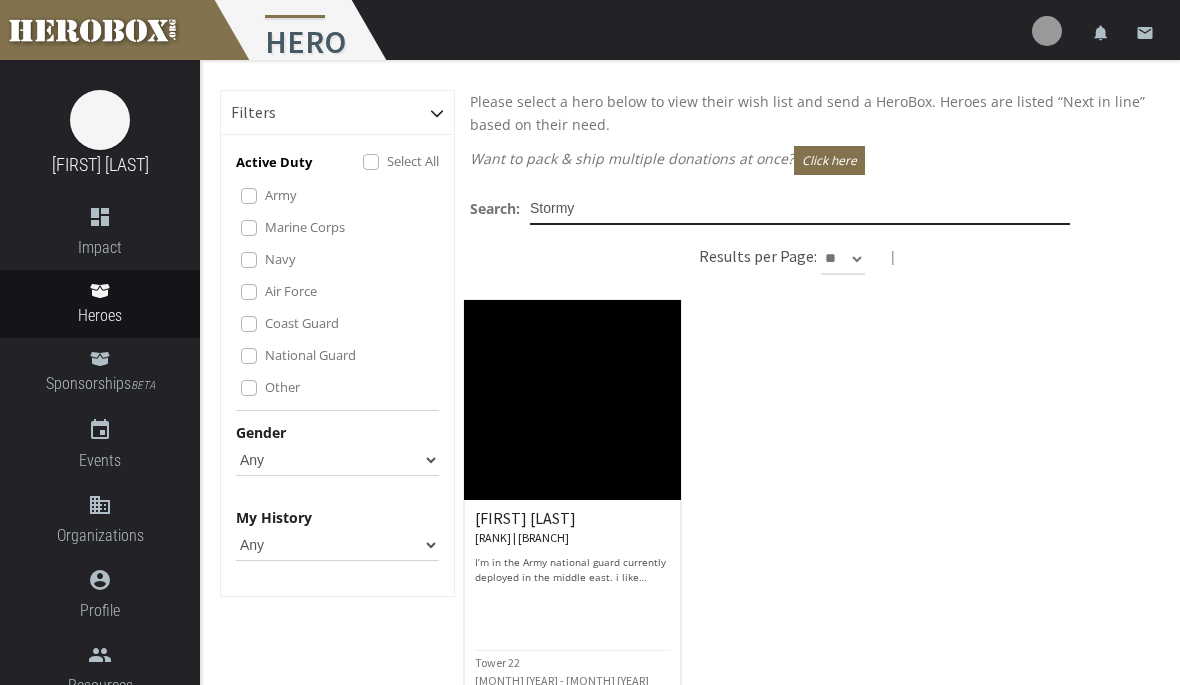 type on "Stormy" 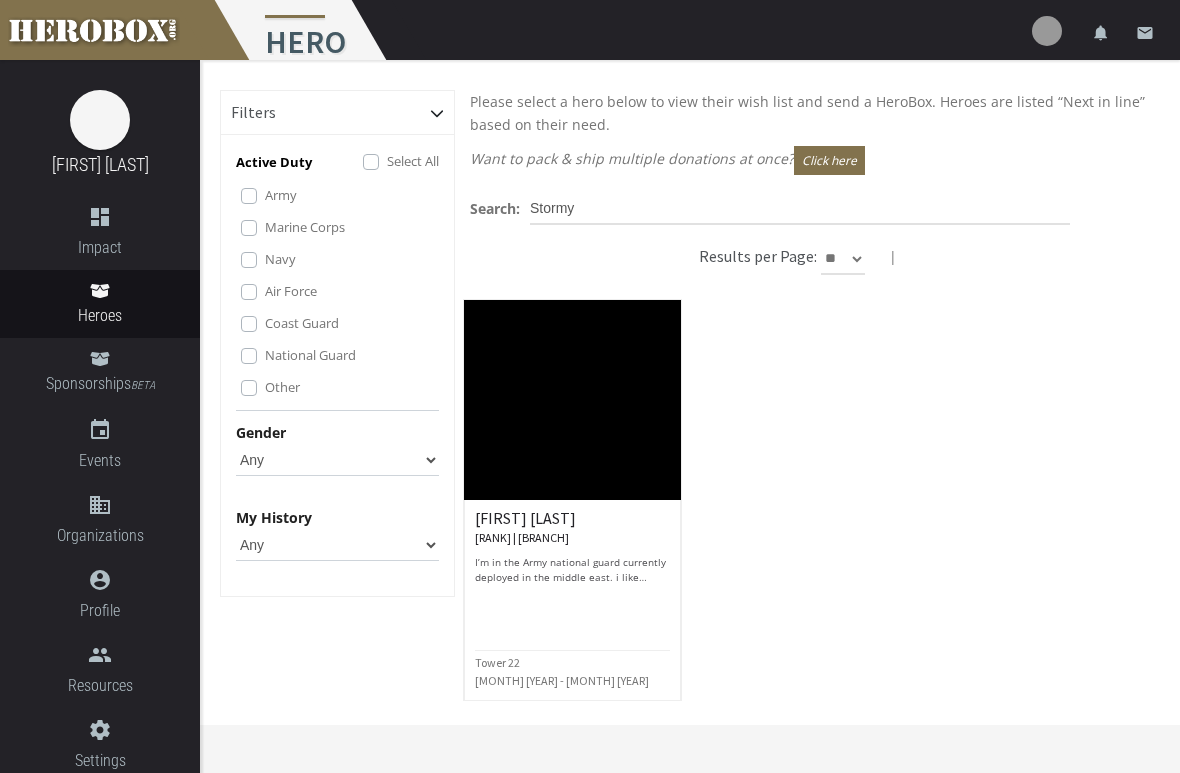 click at bounding box center (572, 400) 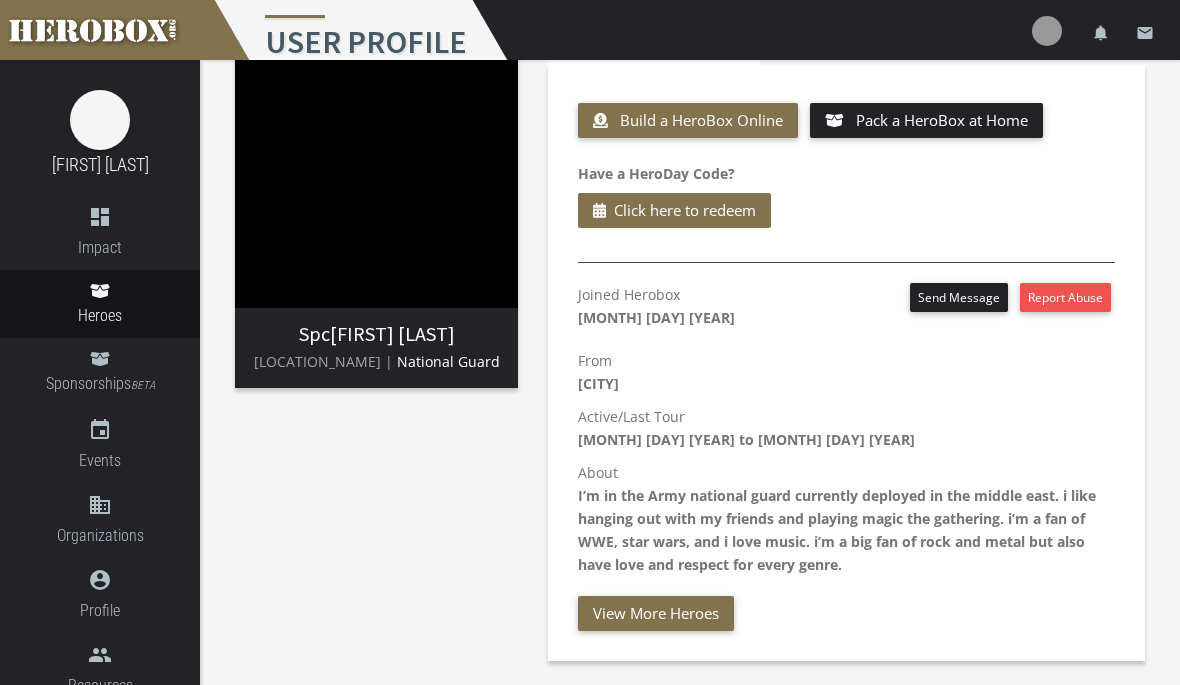 scroll, scrollTop: 79, scrollLeft: 0, axis: vertical 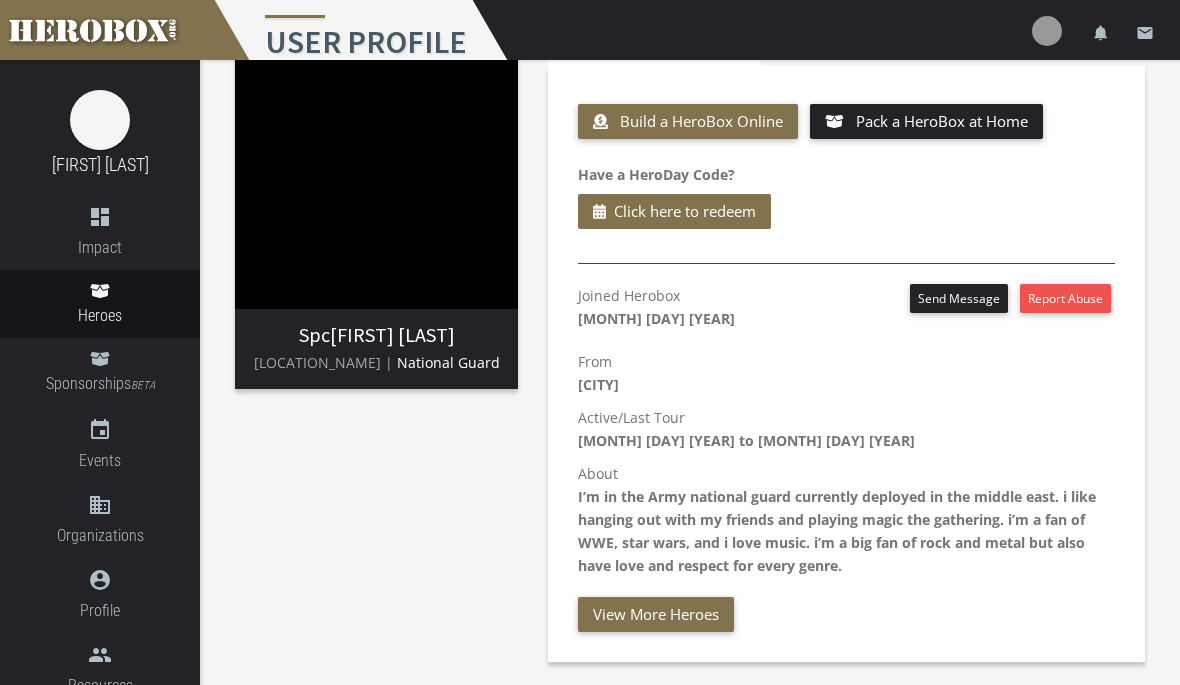 click on "Build a HeroBox Online" at bounding box center [701, 121] 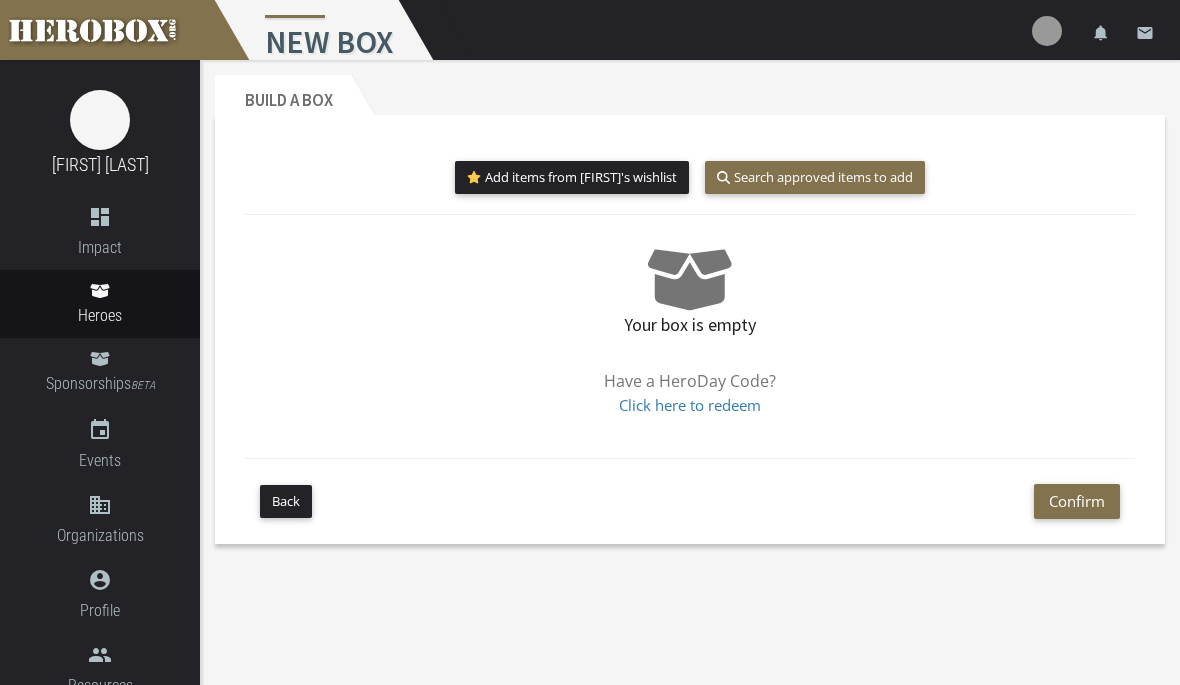 click on "Add items from [FIRST]'s wishlist" at bounding box center [572, 177] 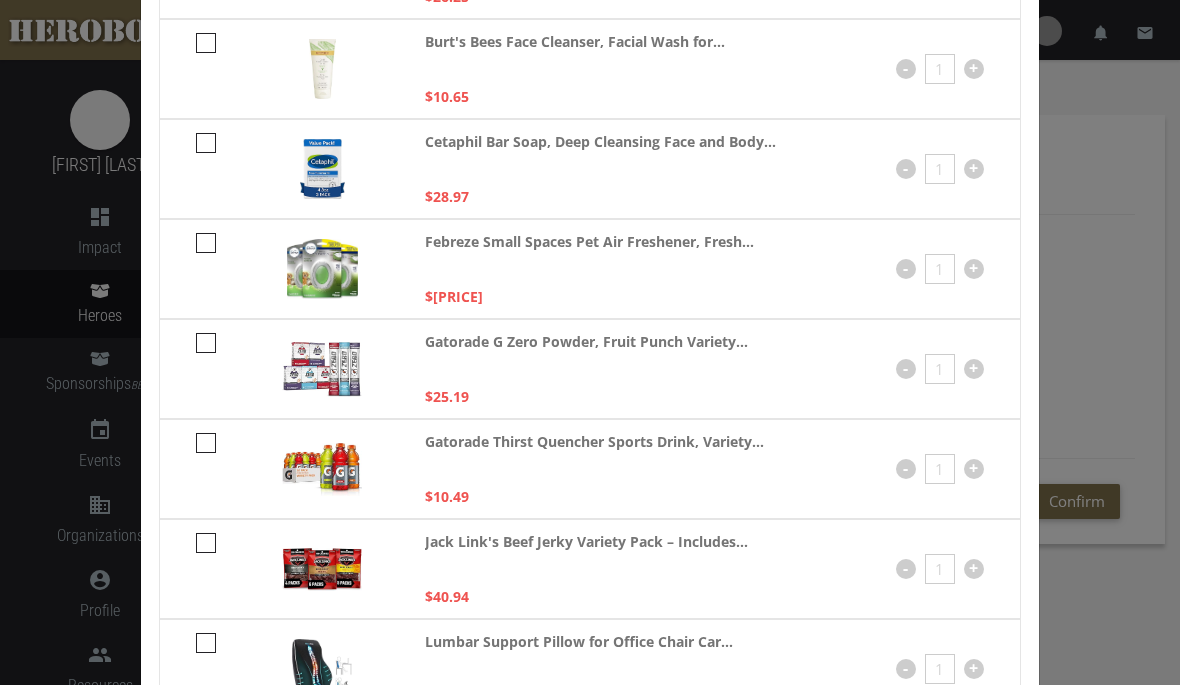 scroll, scrollTop: 342, scrollLeft: 0, axis: vertical 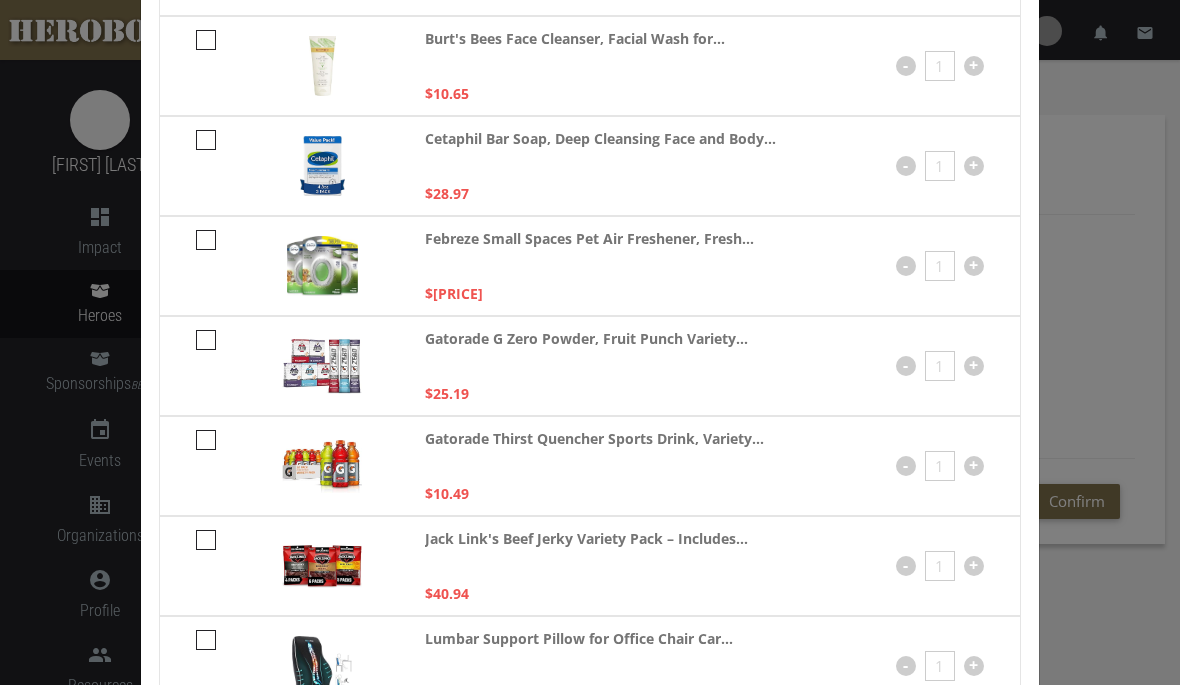 click on "Febreze Small Spaces Pet Air Freshener, Fresh..." at bounding box center [589, 251] 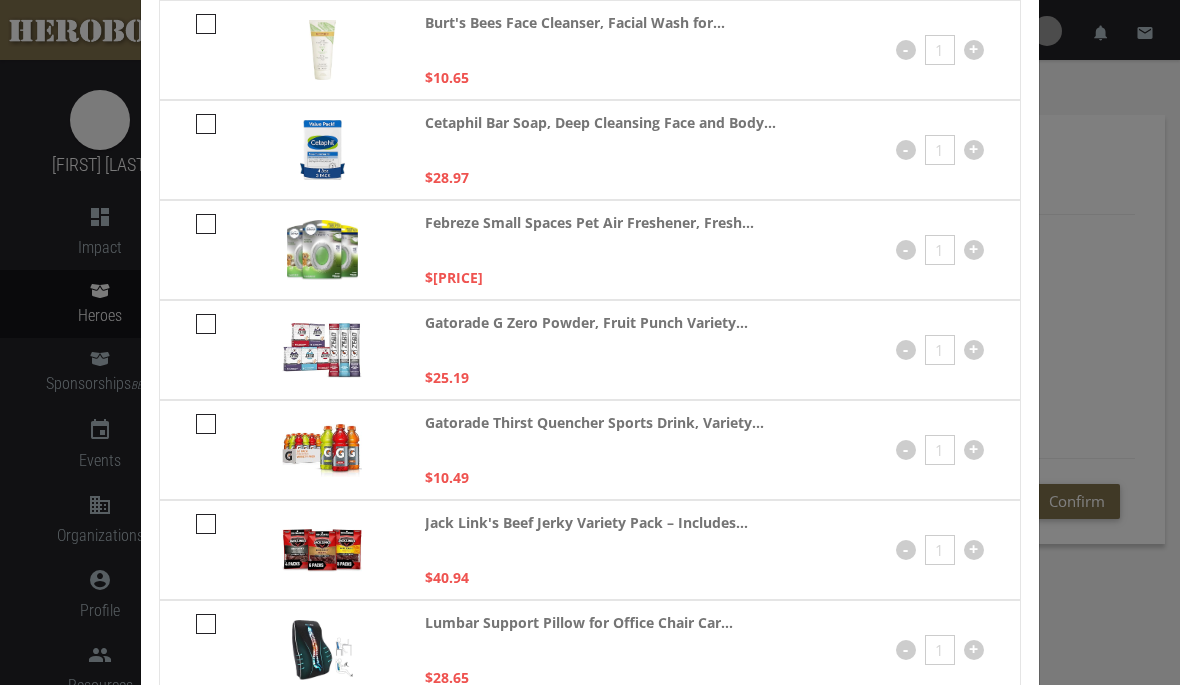 scroll, scrollTop: 355, scrollLeft: 0, axis: vertical 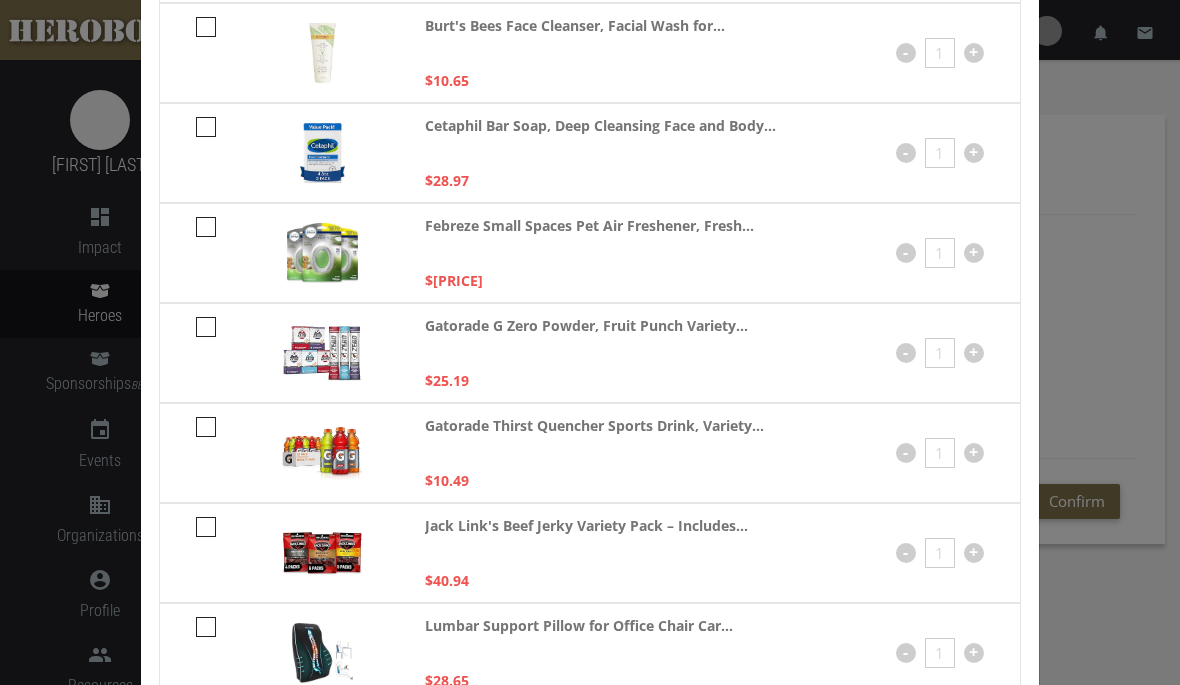 click at bounding box center [322, 453] 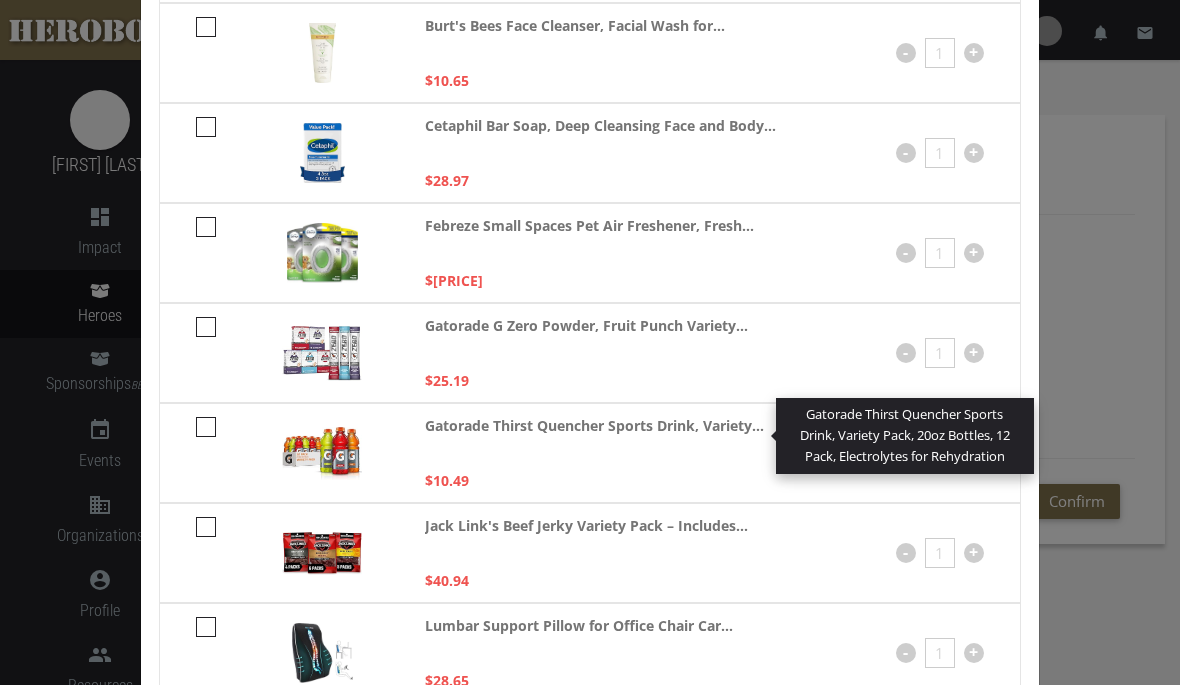 click on "[PRODUCT_NAME]
[PRODUCT_NAME]
$[PRICE]
-
[NUMBER]
+" at bounding box center (635, 453) 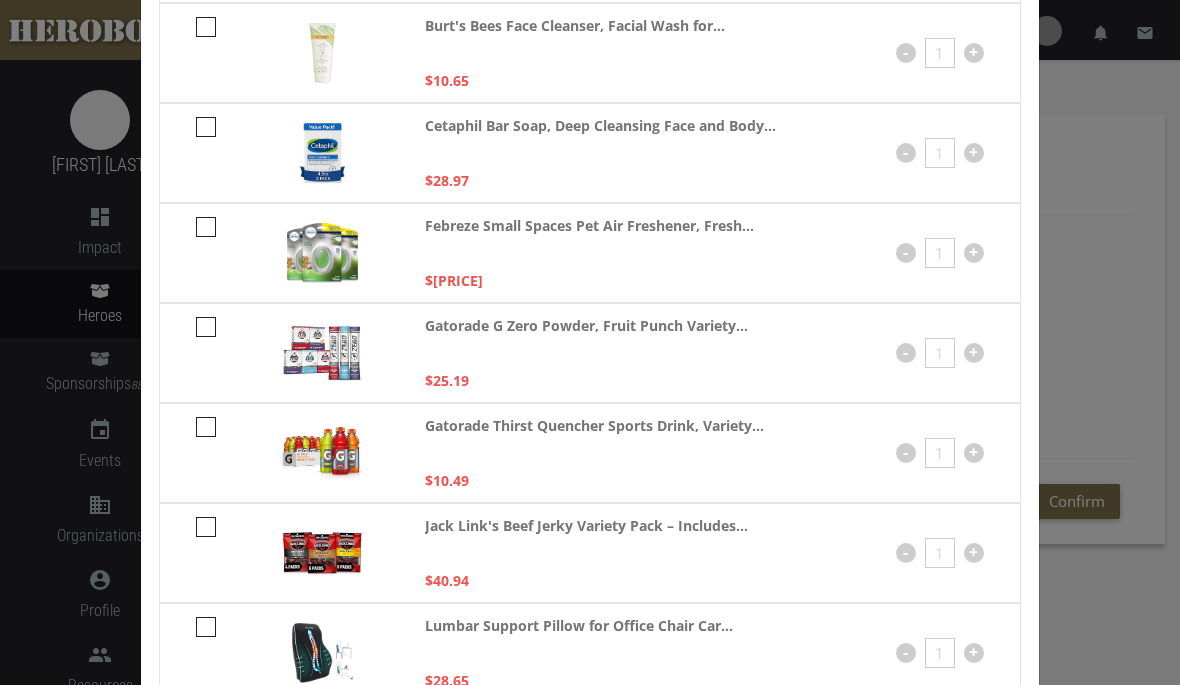 click at bounding box center (206, 427) 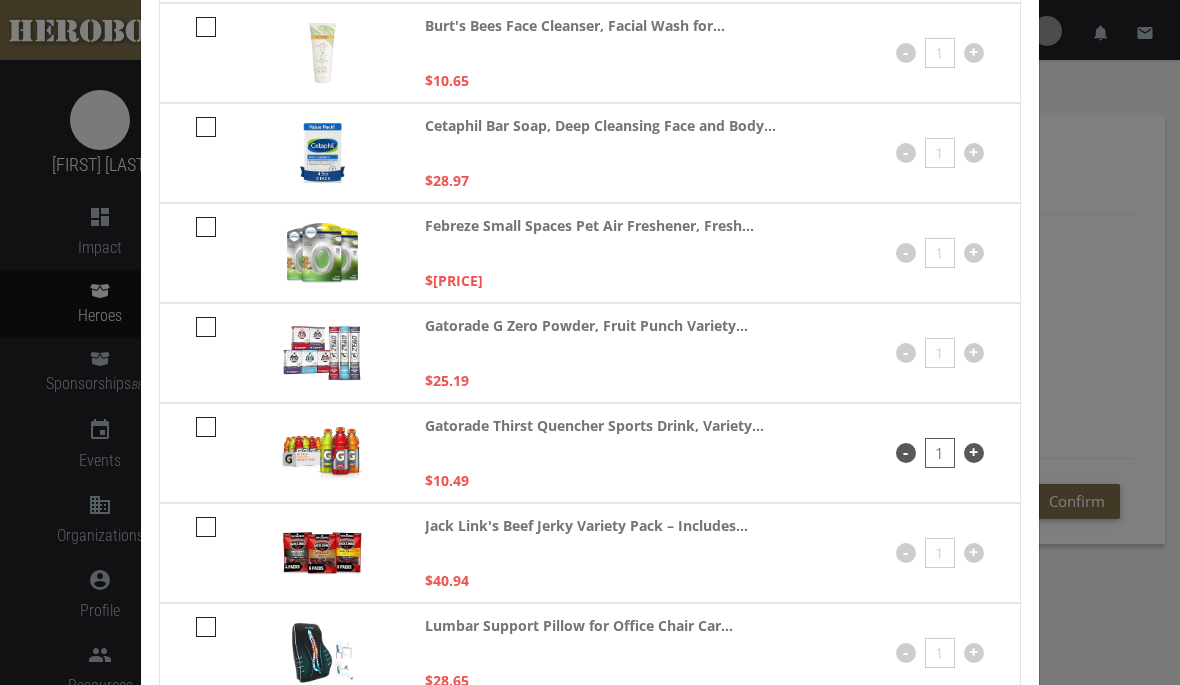 click on "-
1
+" at bounding box center (940, 453) 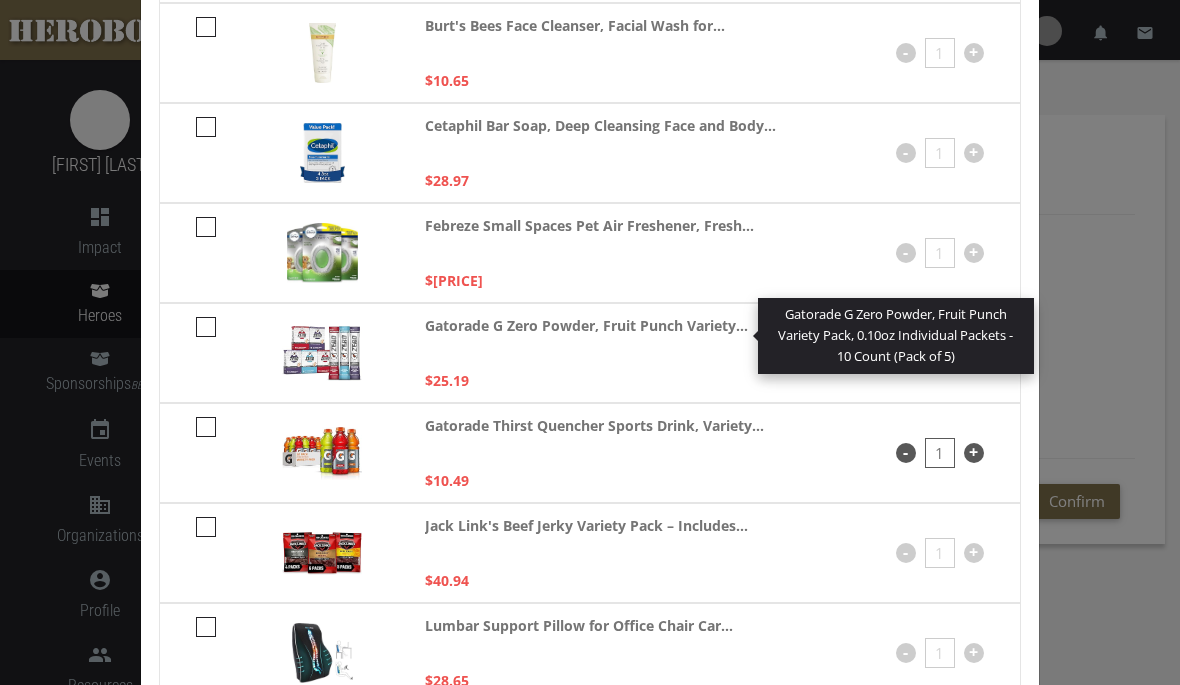 click on "Gatorade G Zero Powder, Fruit Punch Variety..." at bounding box center [586, 325] 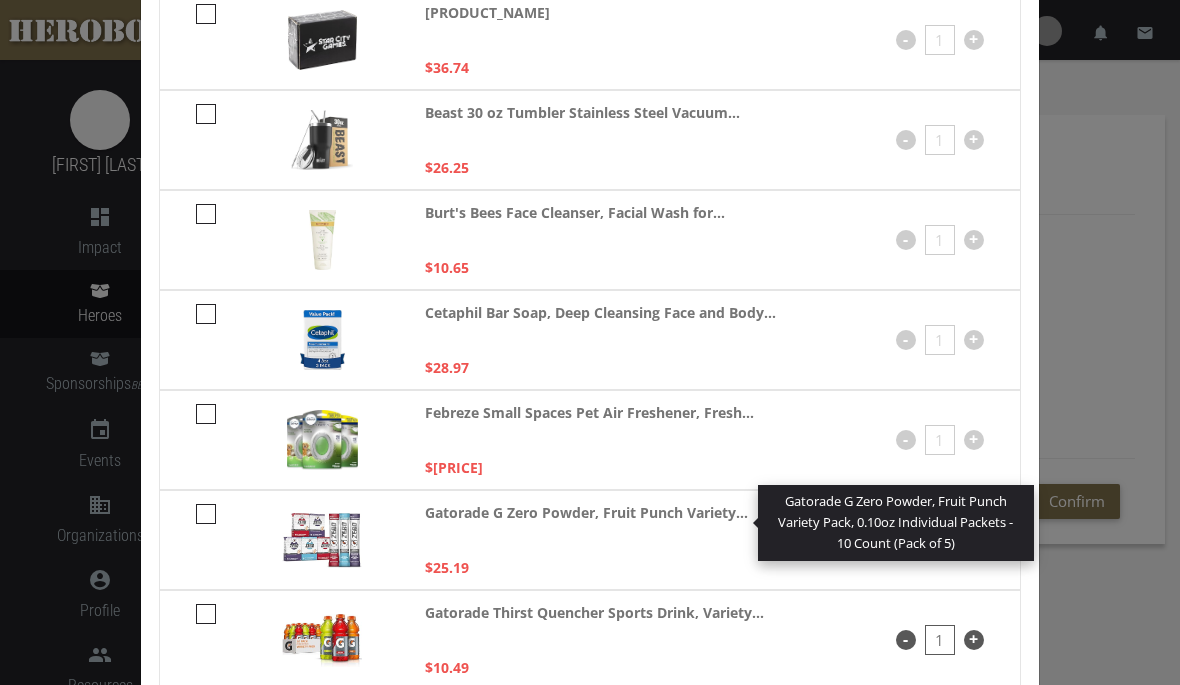 scroll, scrollTop: 166, scrollLeft: 0, axis: vertical 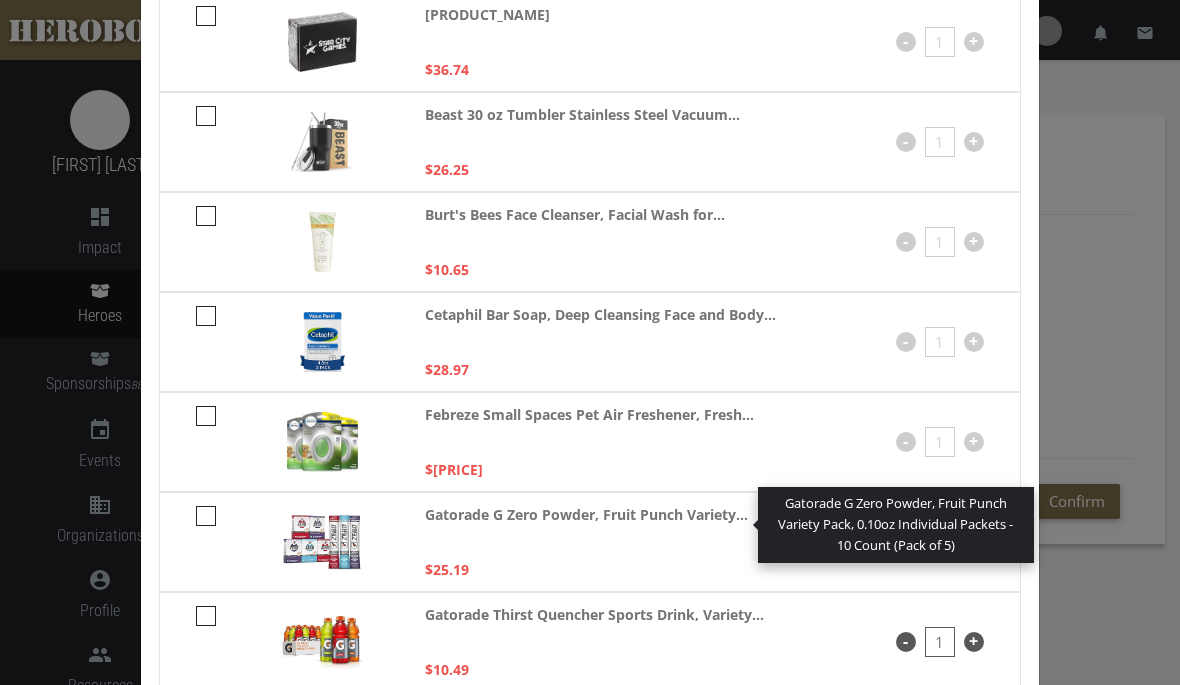 click on "Febreze Small Spaces Pet Air Freshener, Fresh..." at bounding box center [589, 414] 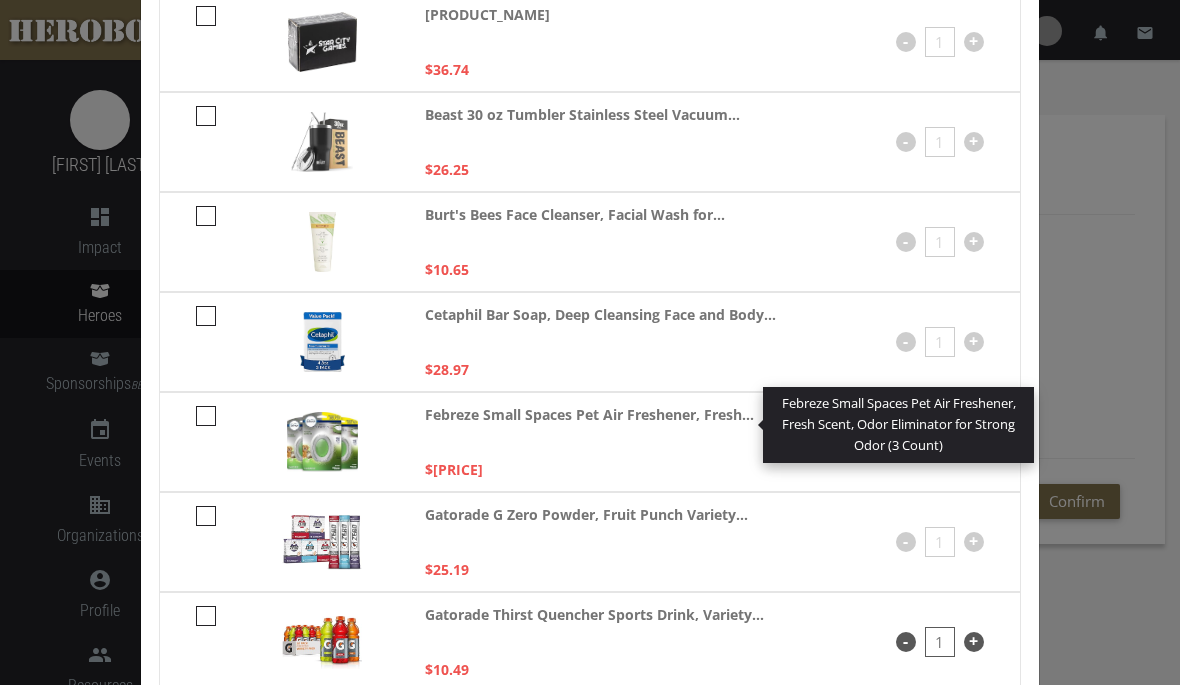 click on "Febreze Small Spaces Pet Air Freshener, Fresh...
Febreze Small Spaces Pet Air Freshener, Fresh Scent, Odor Eliminator for Strong Odor (3 Count)" at bounding box center (589, 427) 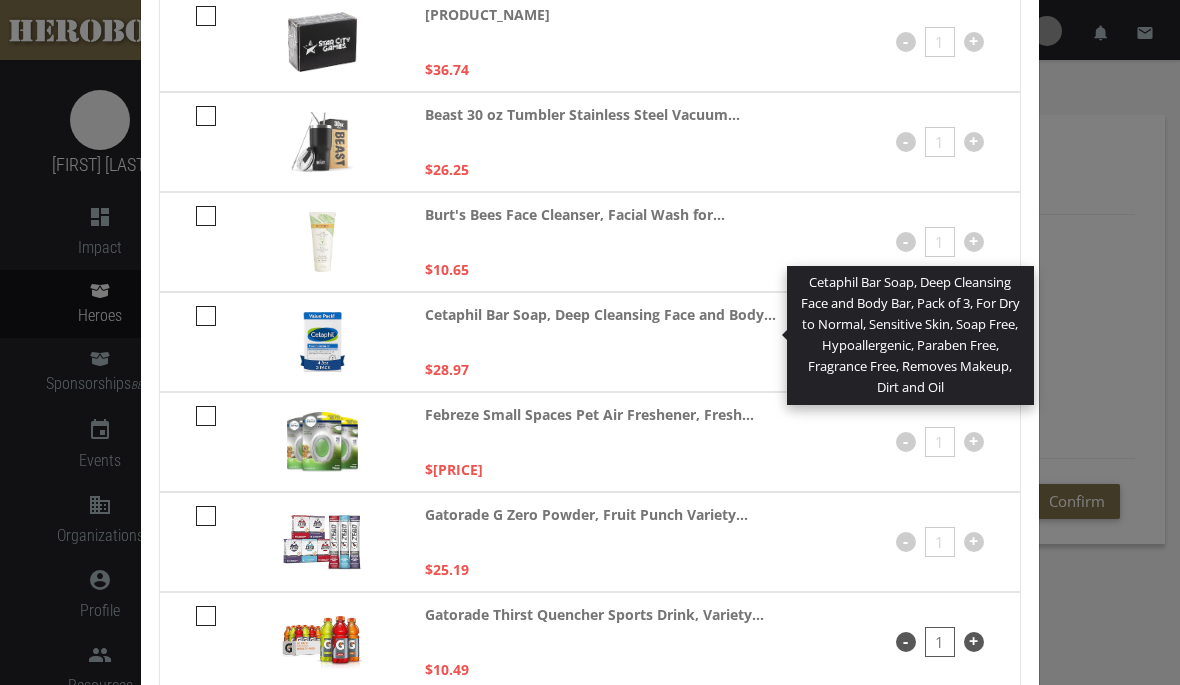 click on "Cetaphil Bar Soap, Deep Cleansing Face and Body..." at bounding box center (600, 314) 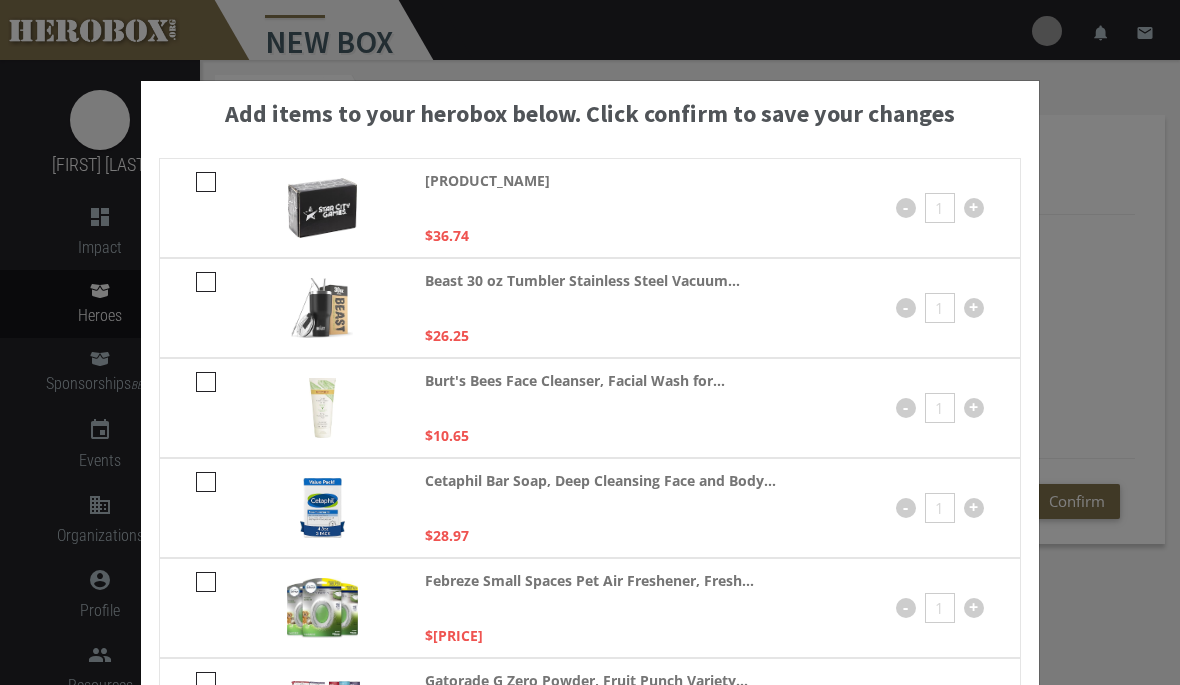 scroll, scrollTop: 0, scrollLeft: 0, axis: both 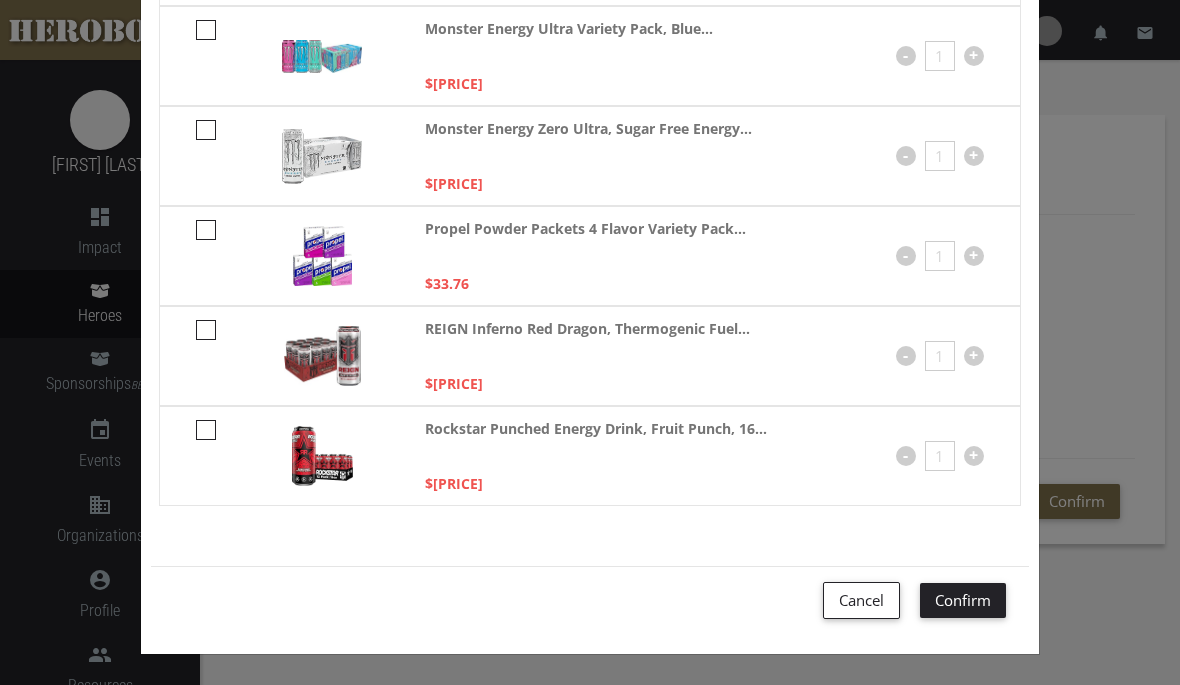 click on "Cancel" at bounding box center [861, 600] 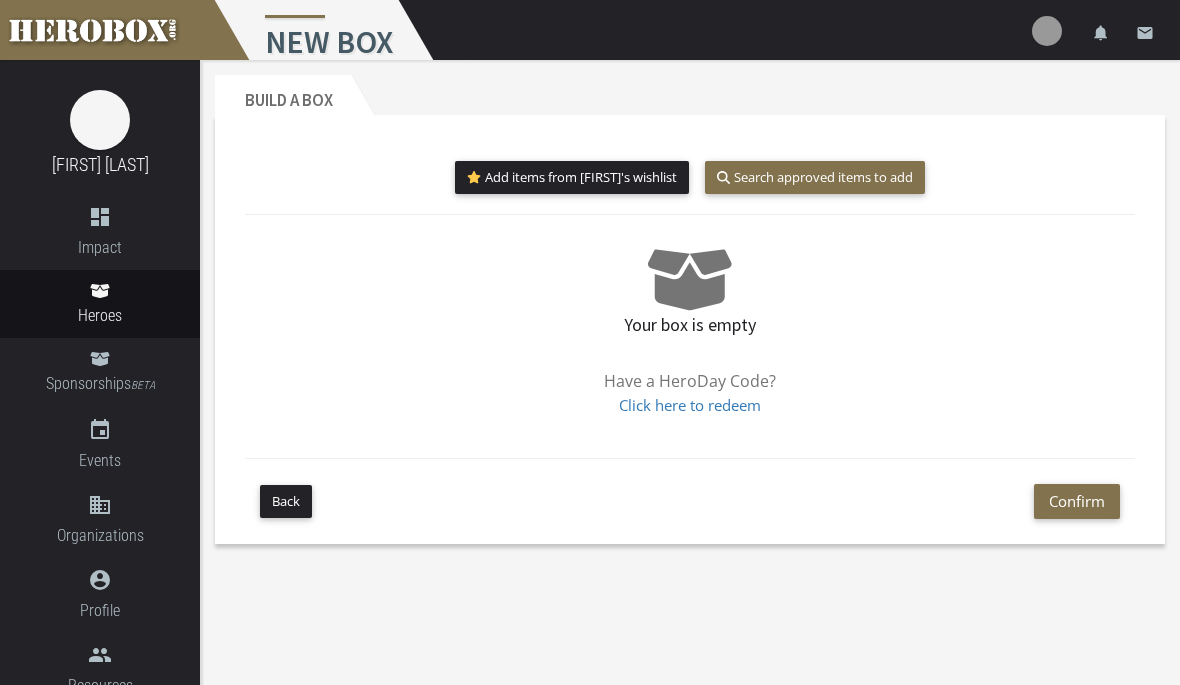 click on "Back" at bounding box center (286, 501) 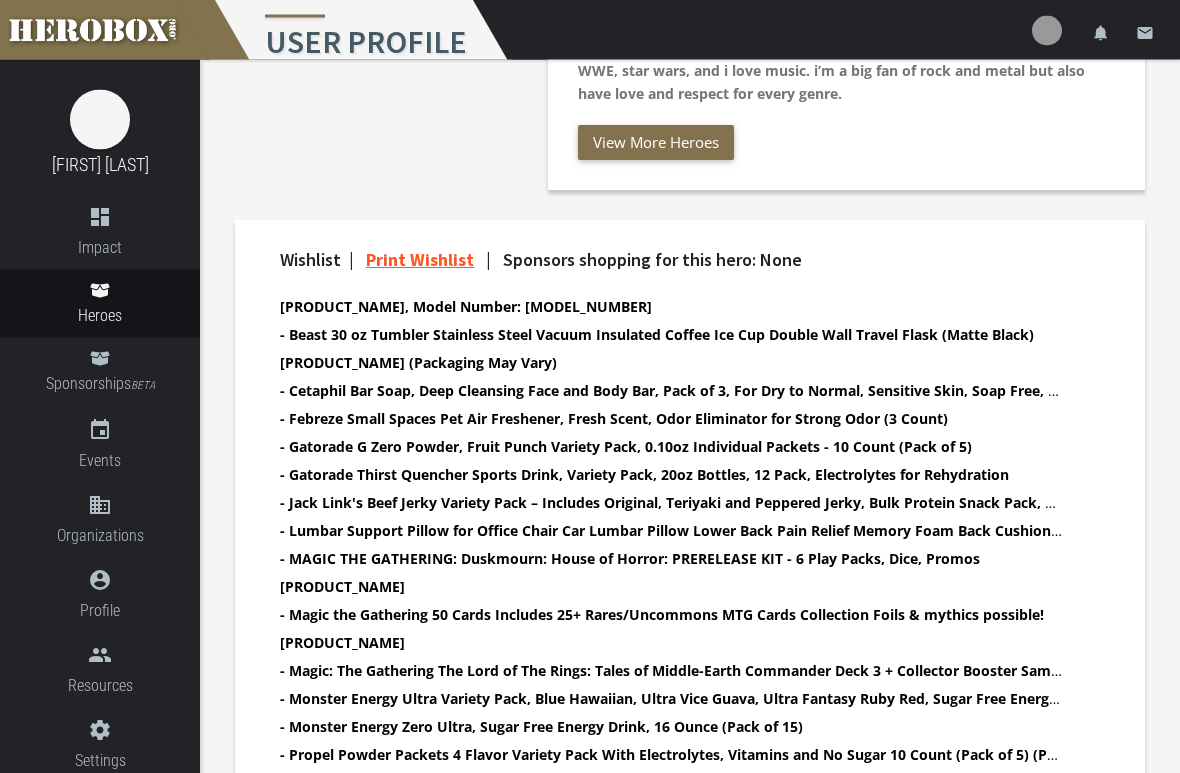 scroll, scrollTop: 552, scrollLeft: 0, axis: vertical 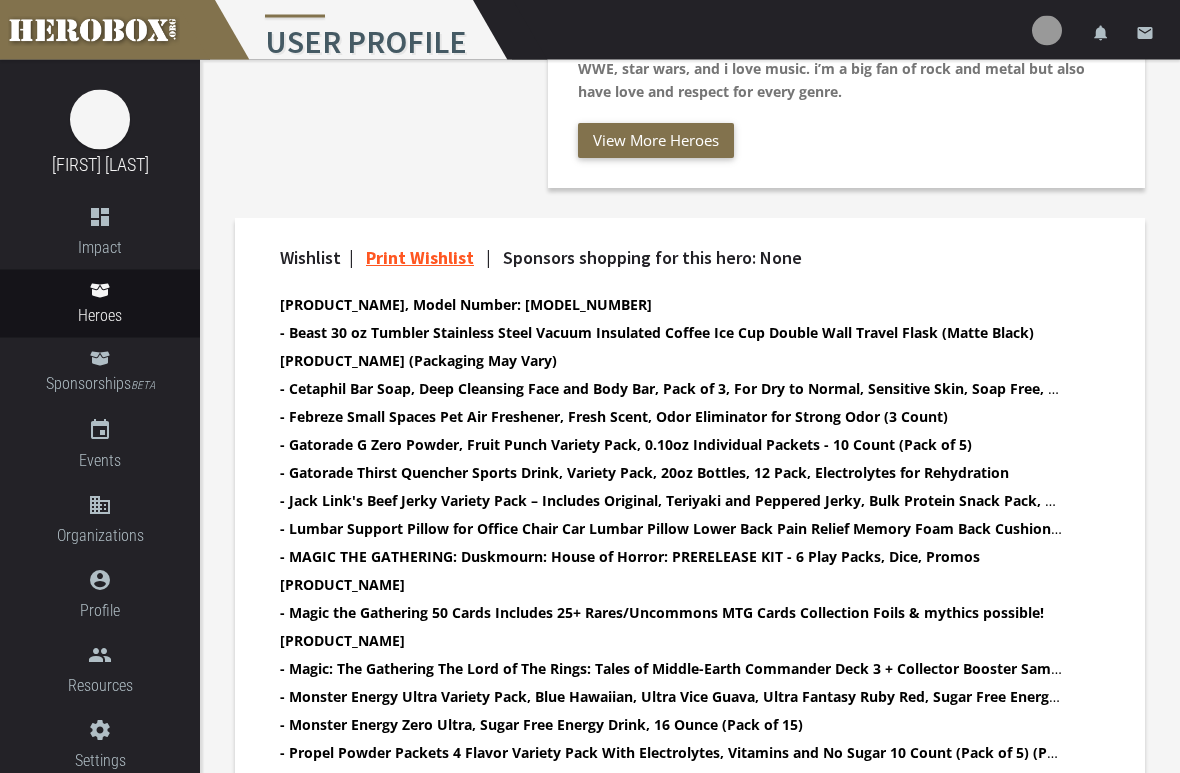 click on "Print Wishlist" at bounding box center (420, 258) 